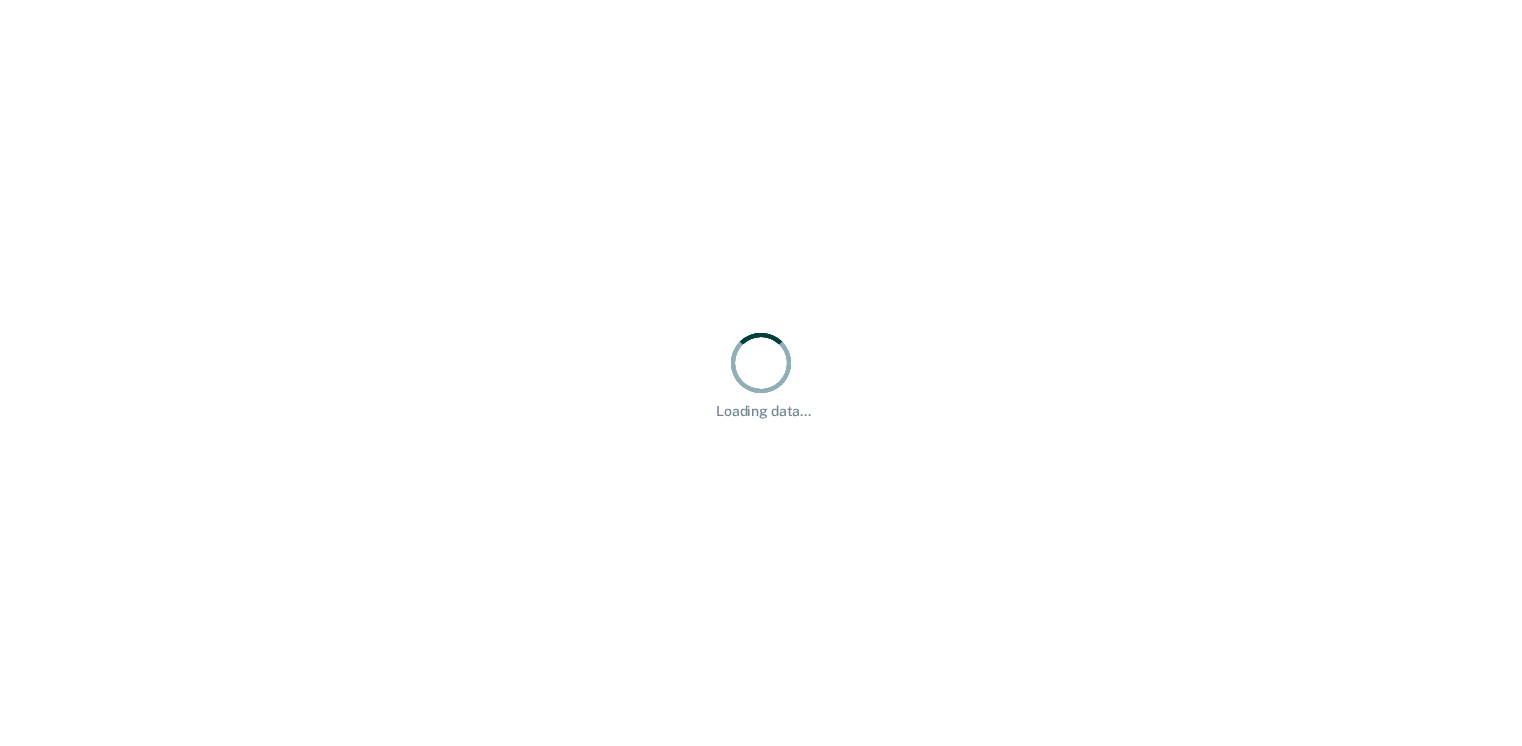 scroll, scrollTop: 0, scrollLeft: 0, axis: both 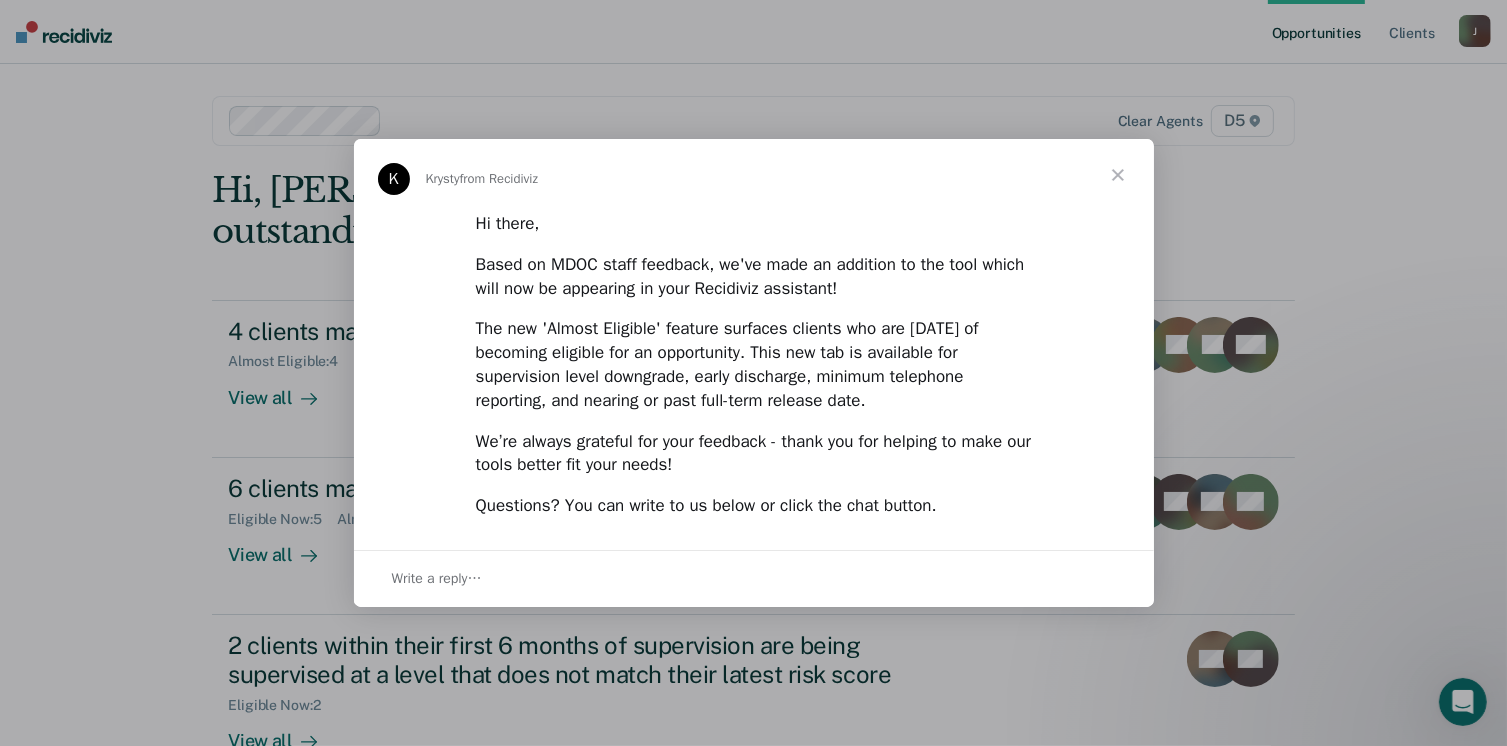 click at bounding box center [1118, 175] 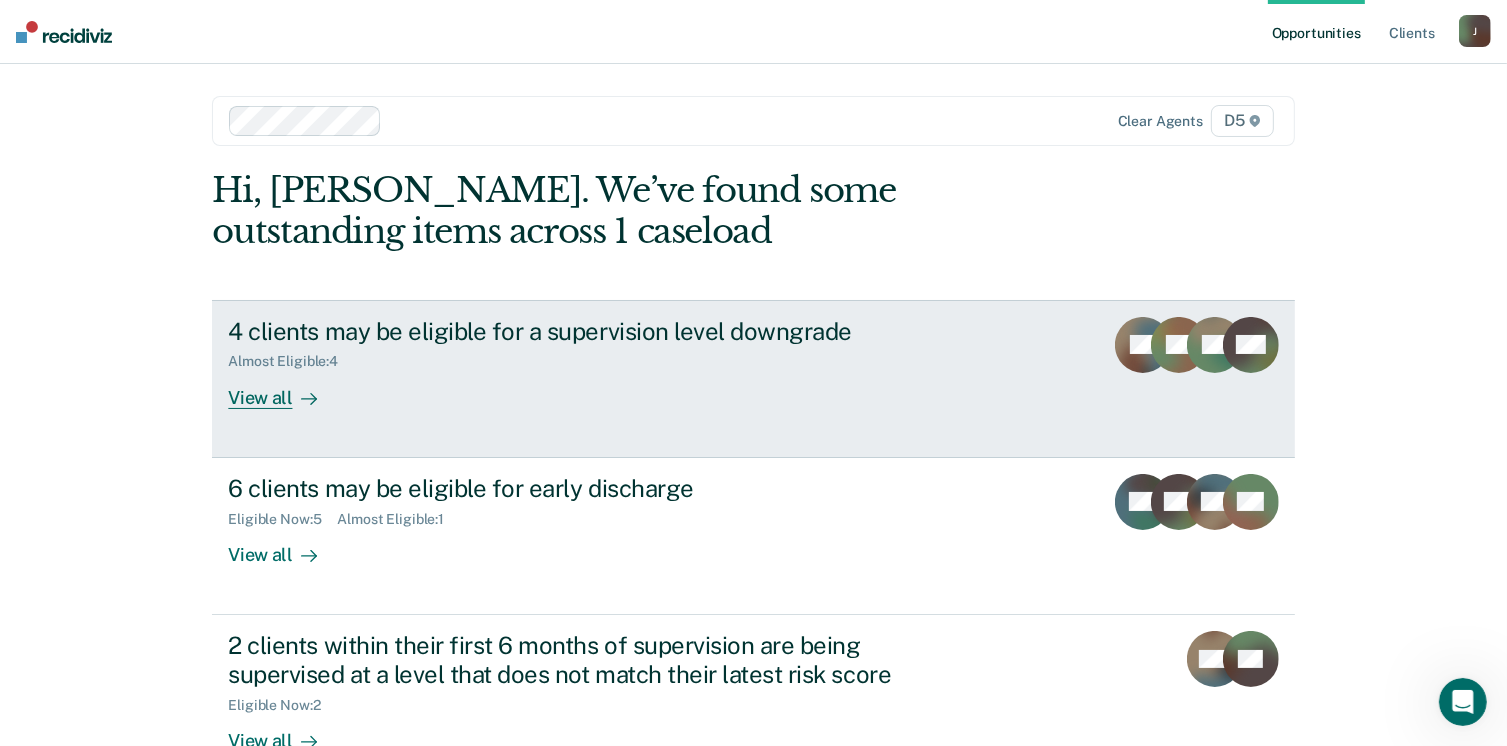 click on "View all" at bounding box center (284, 389) 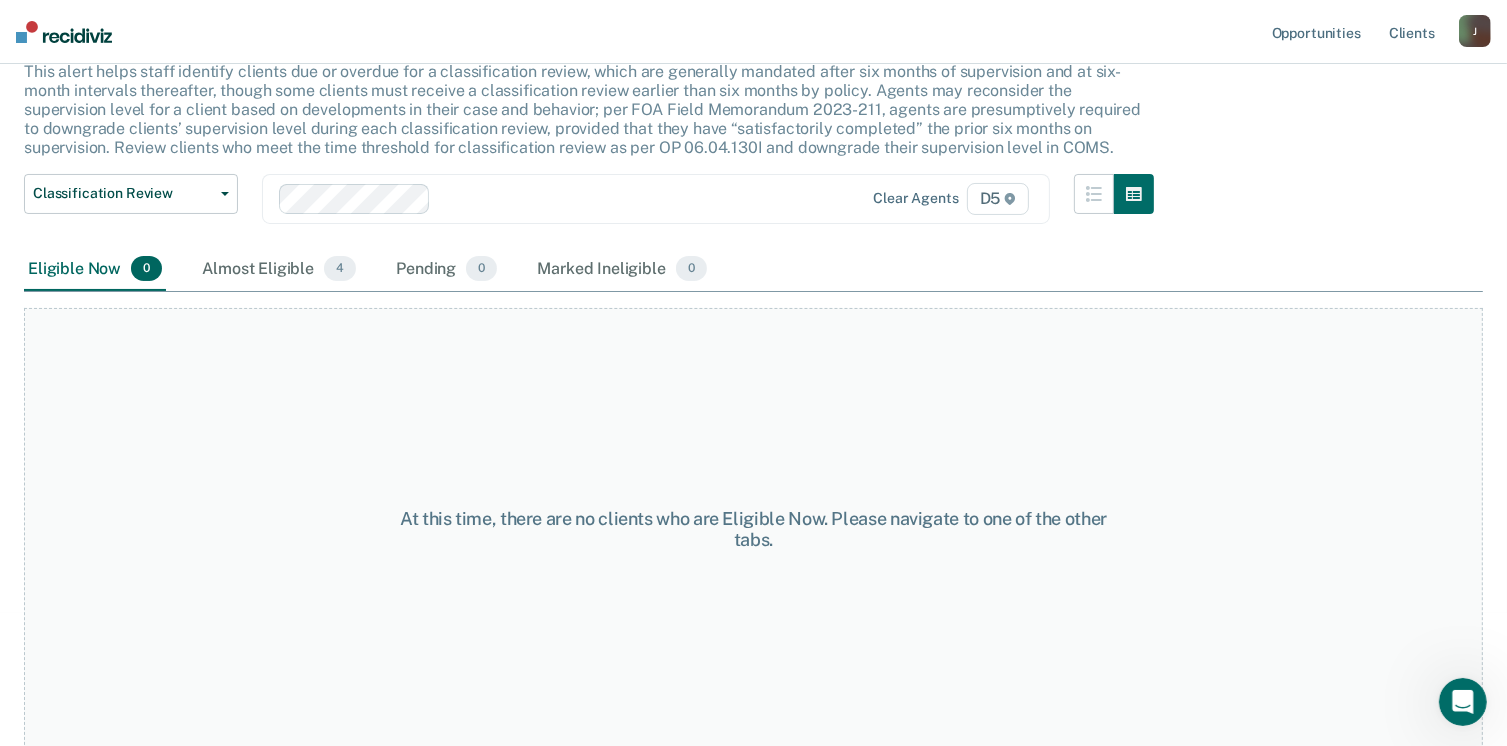 scroll, scrollTop: 135, scrollLeft: 0, axis: vertical 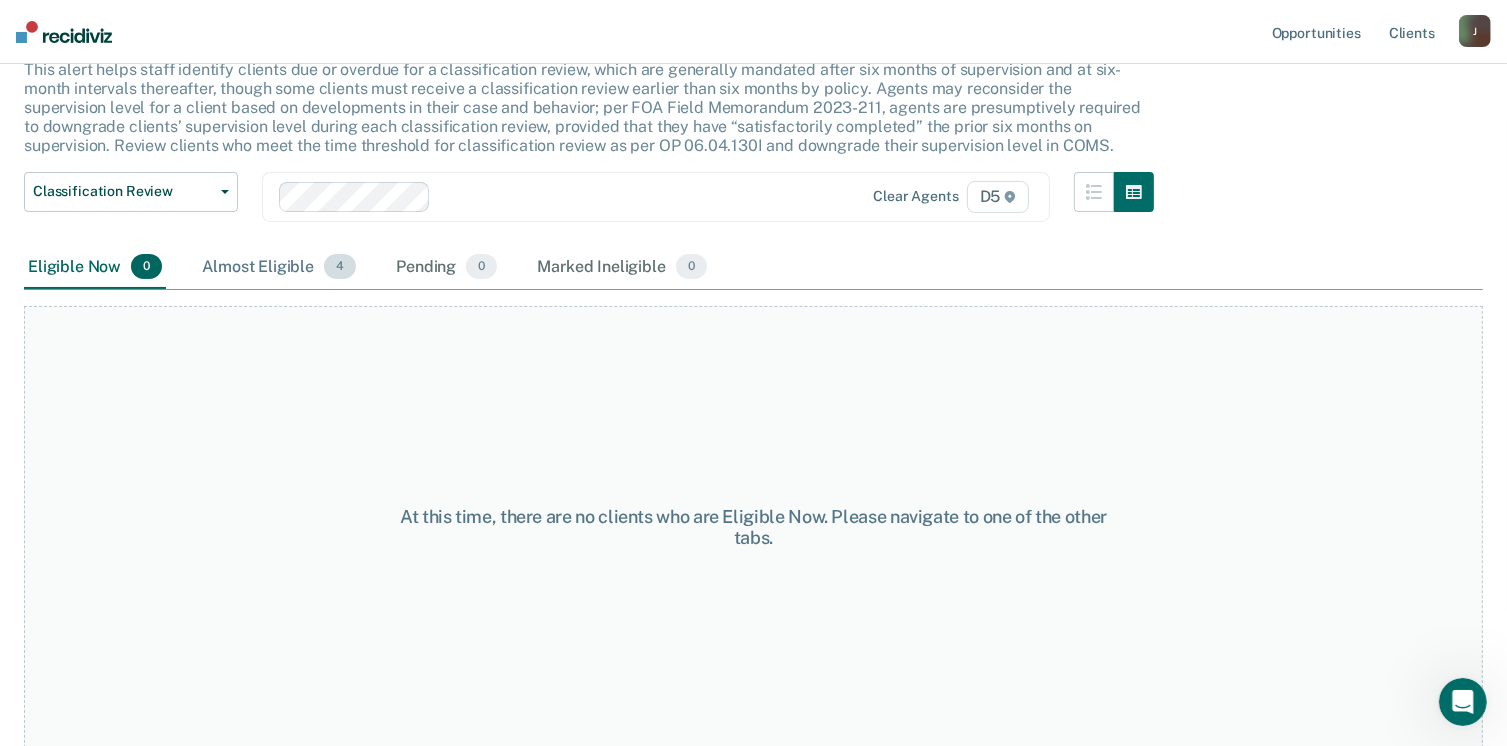 click on "Almost Eligible 4" at bounding box center (279, 268) 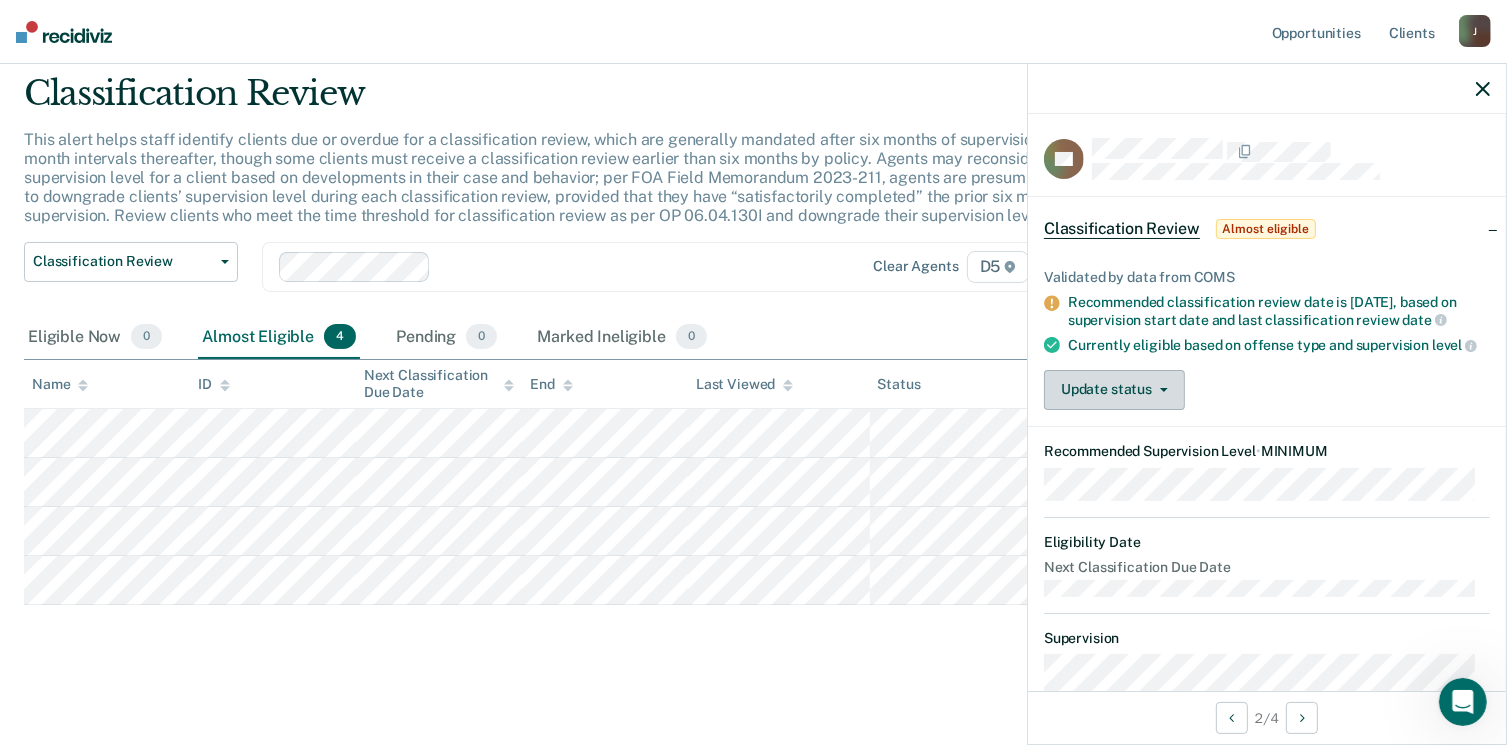 click 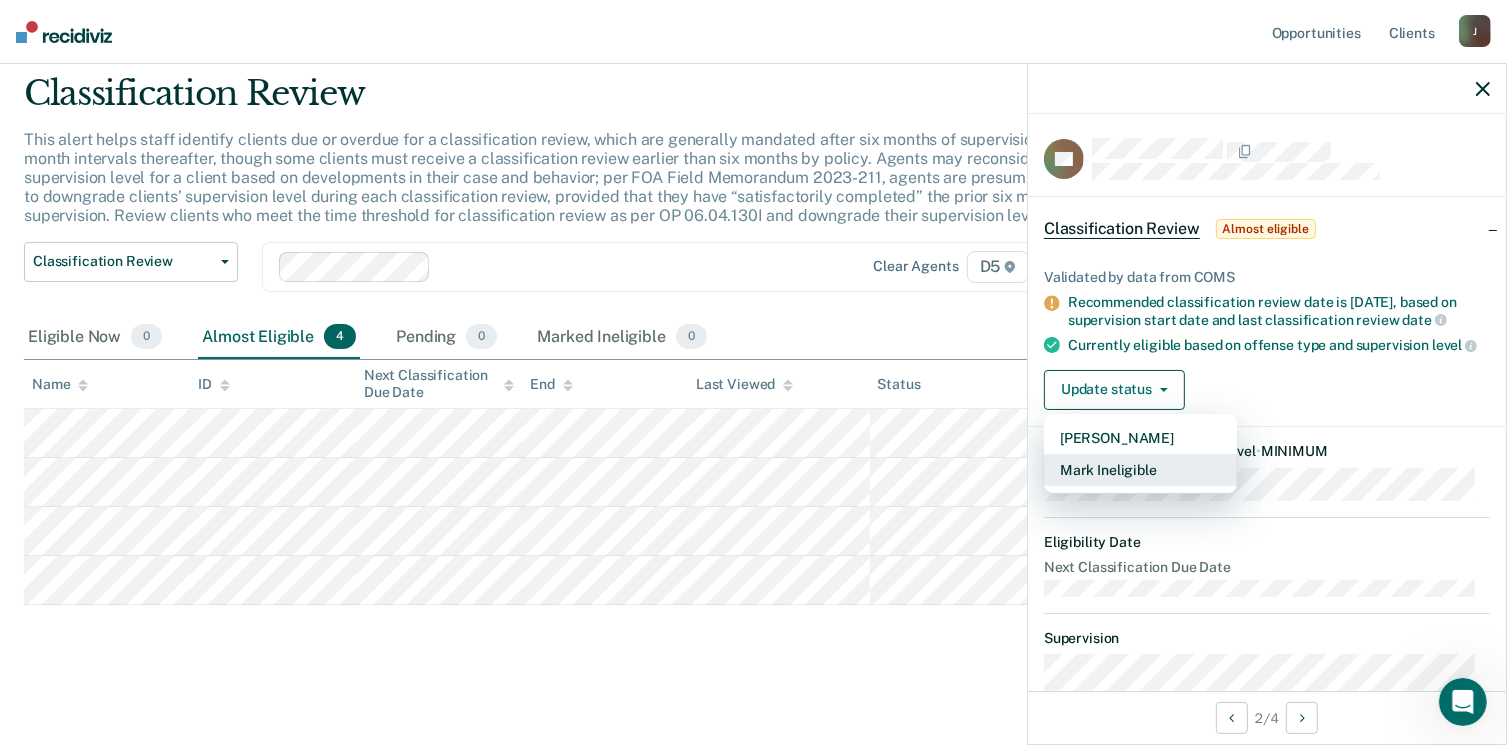 click on "Mark Ineligible" at bounding box center [1140, 470] 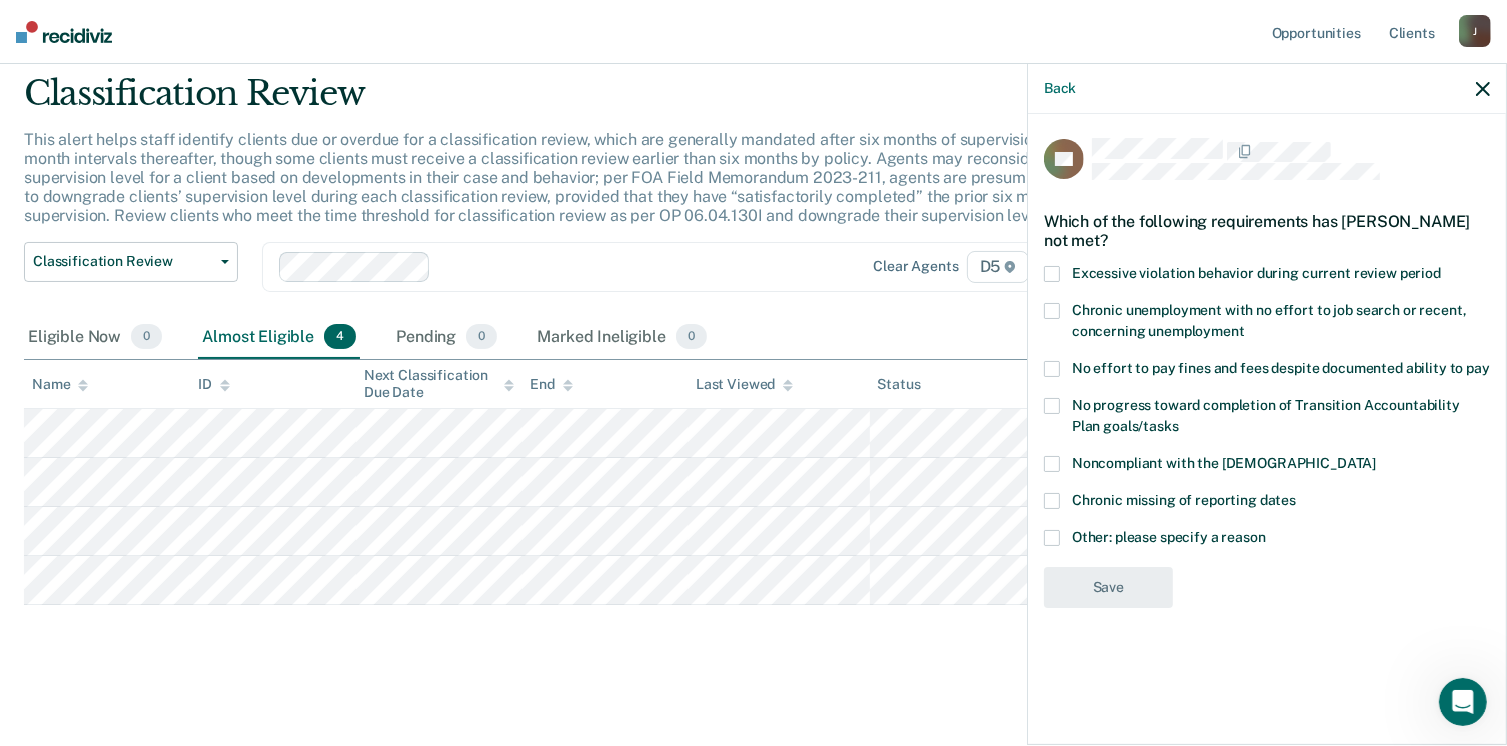click at bounding box center (1052, 538) 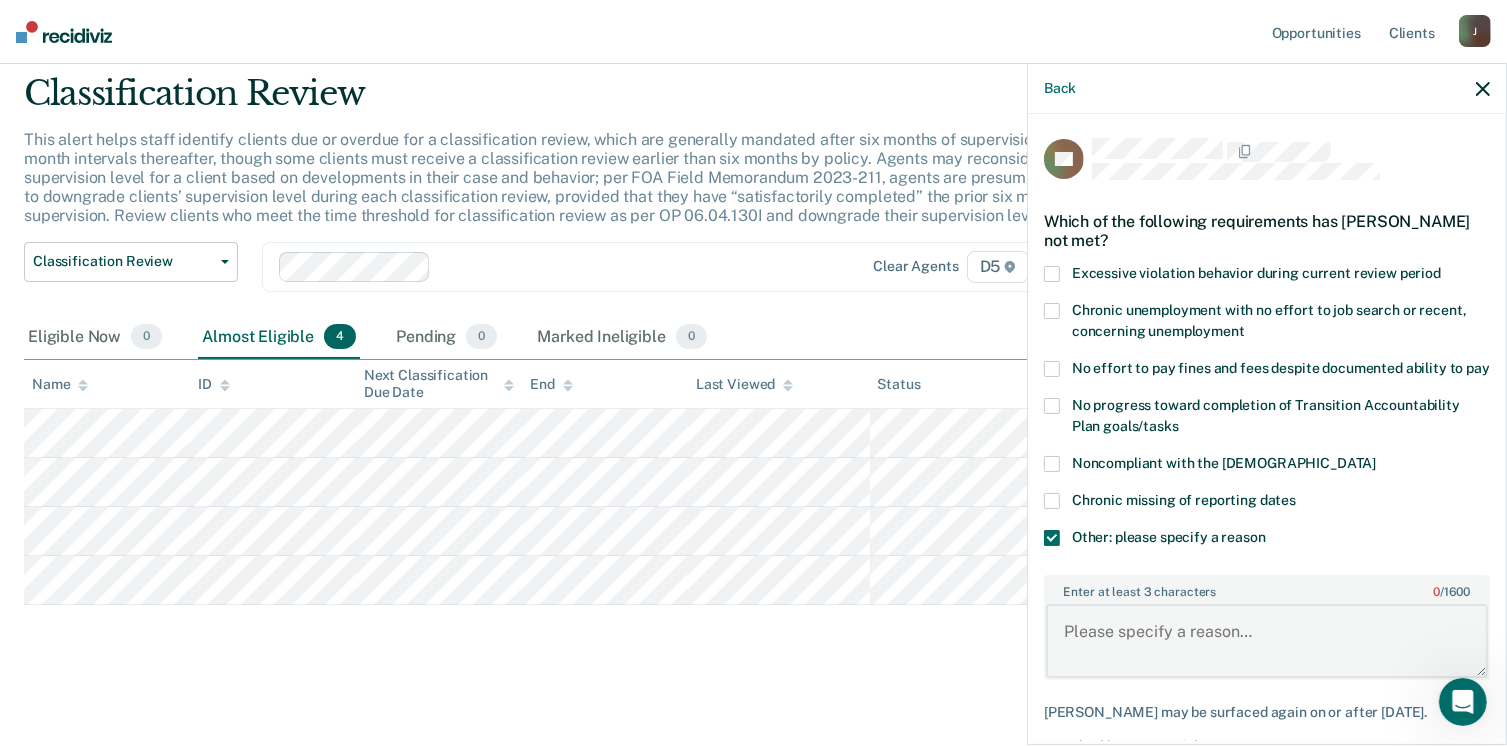 click on "Enter at least 3 characters 0  /  1600" at bounding box center [1267, 641] 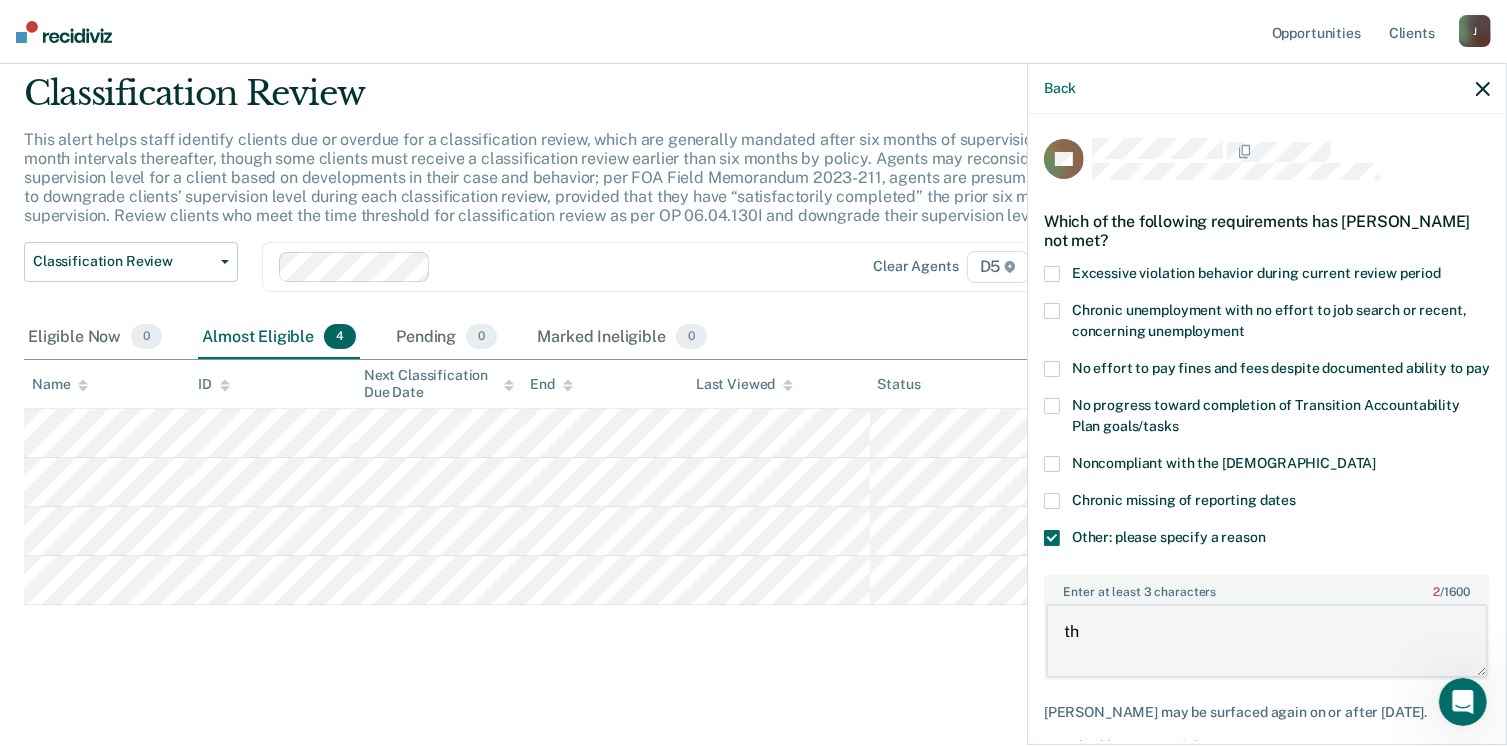 type on "t" 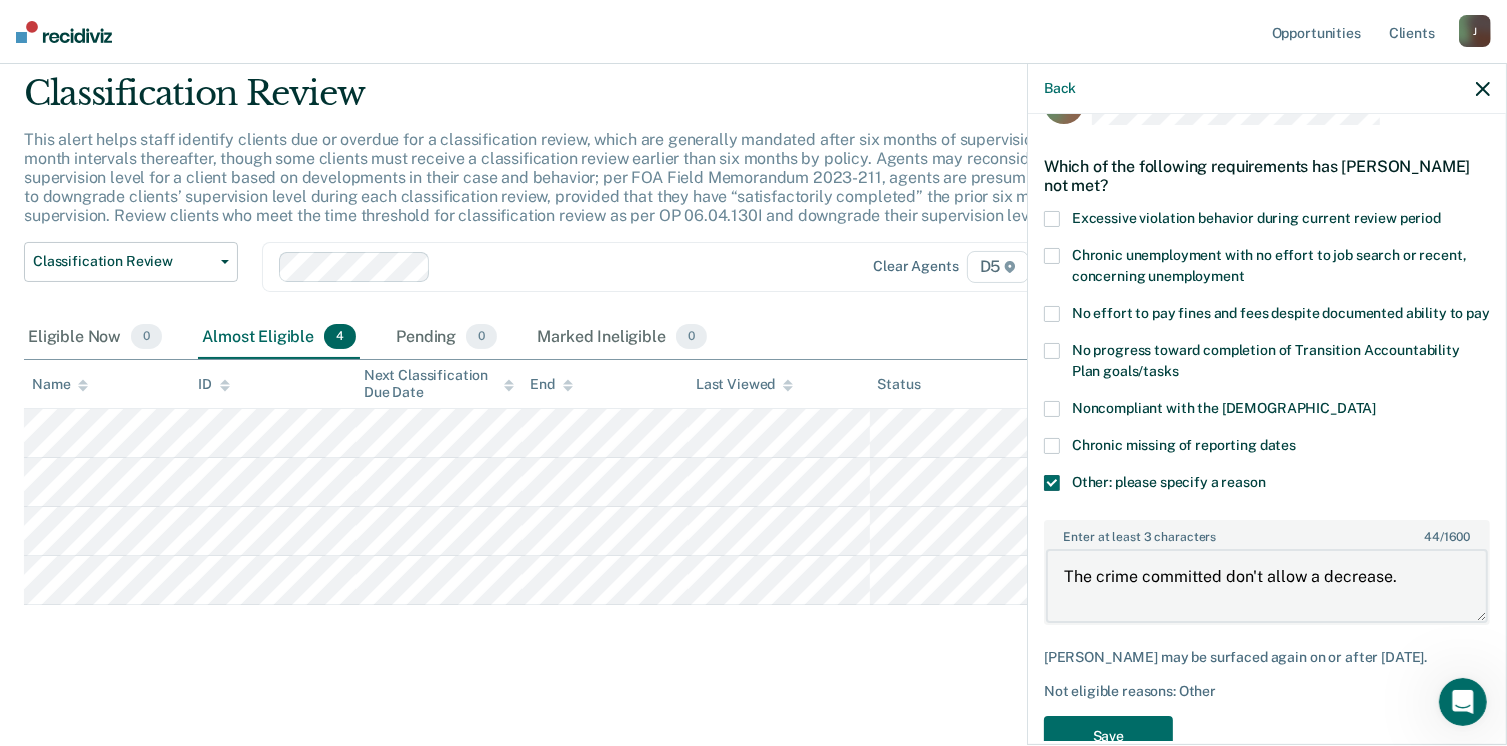 scroll, scrollTop: 140, scrollLeft: 0, axis: vertical 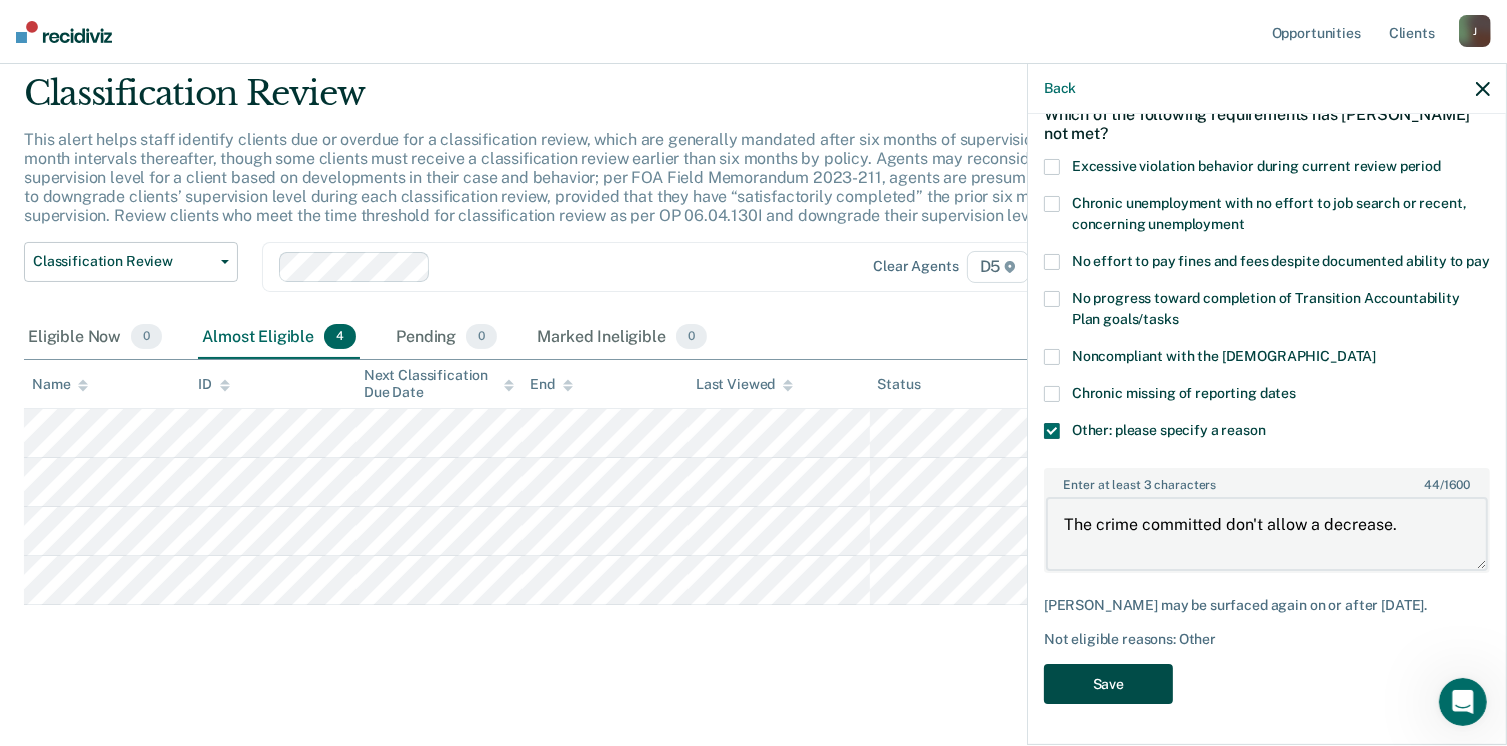 type on "The crime committed don't allow a decrease." 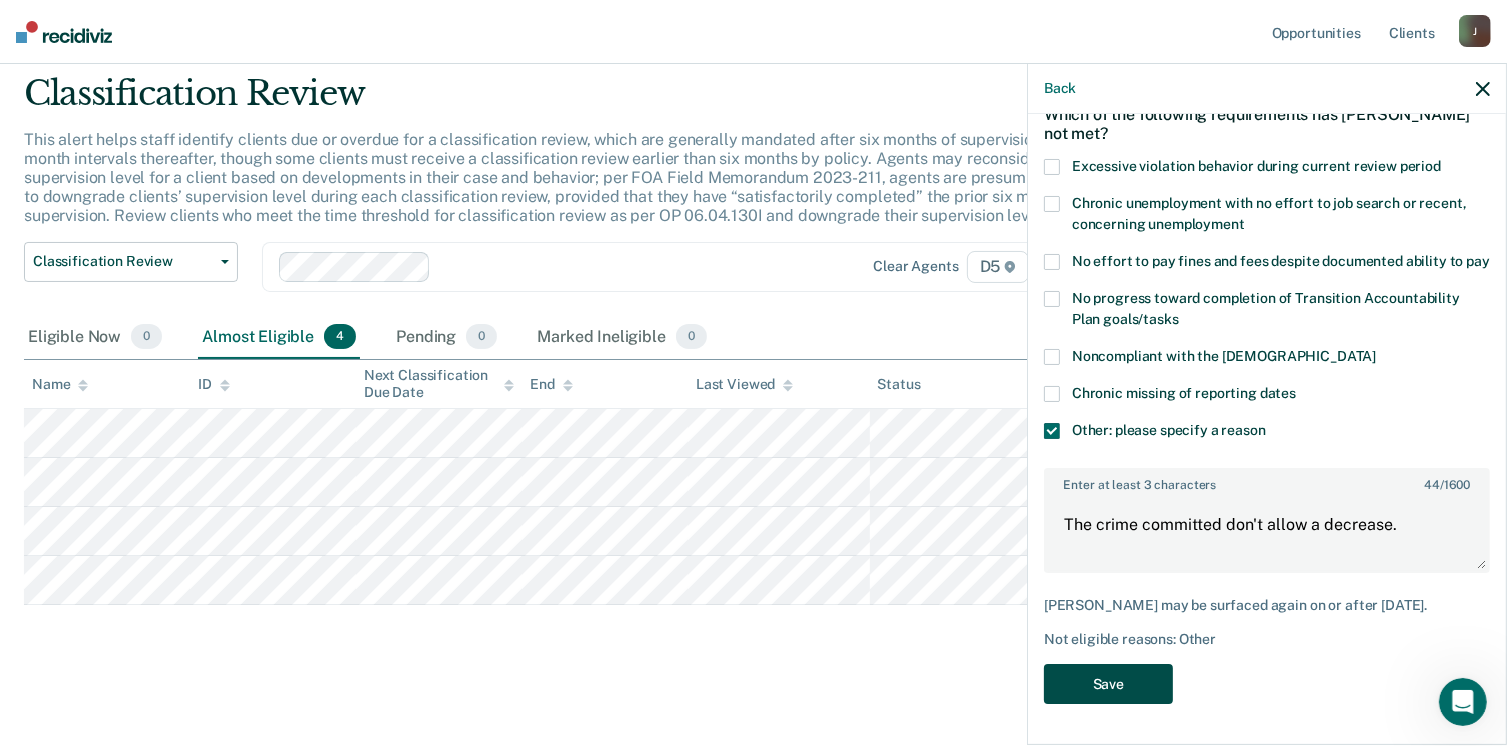 click on "Save" at bounding box center [1108, 684] 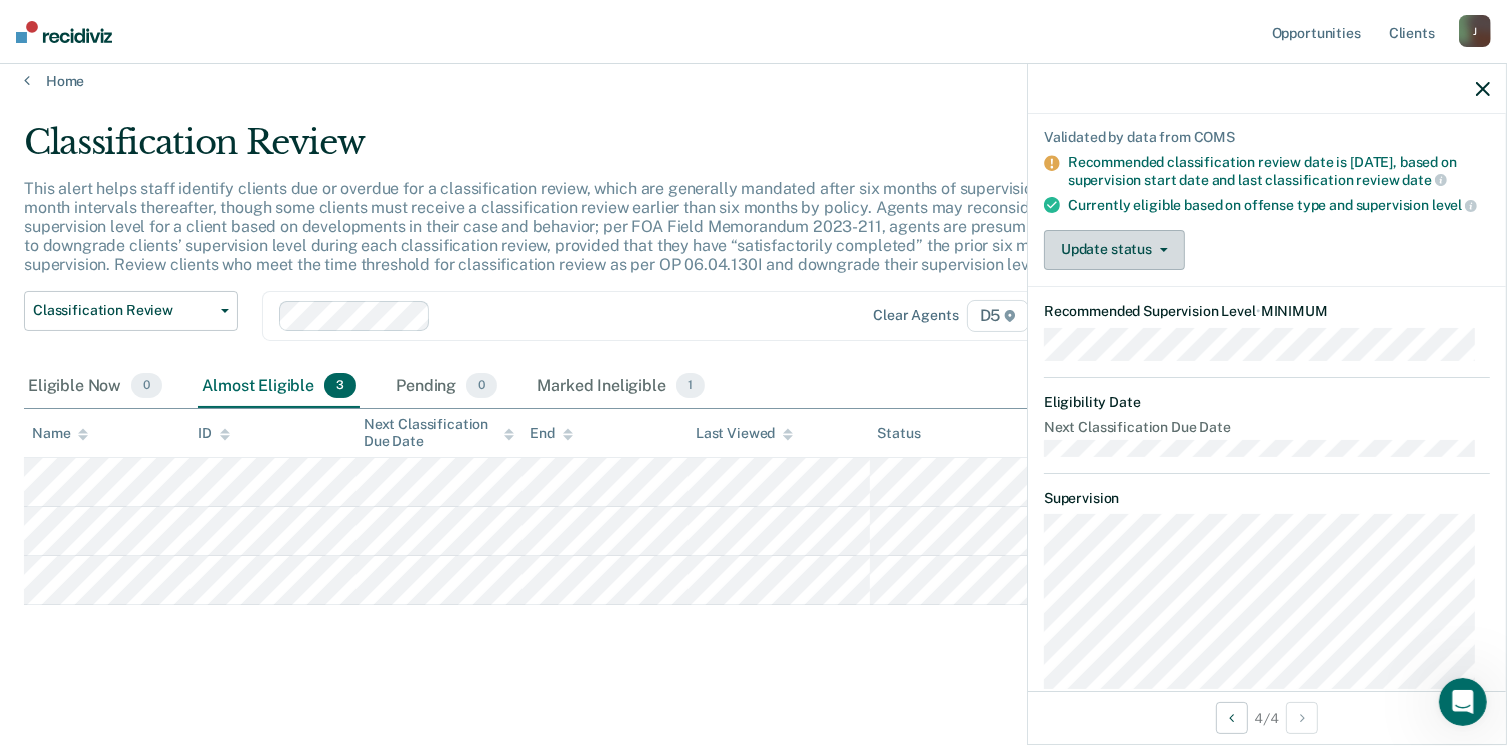 click 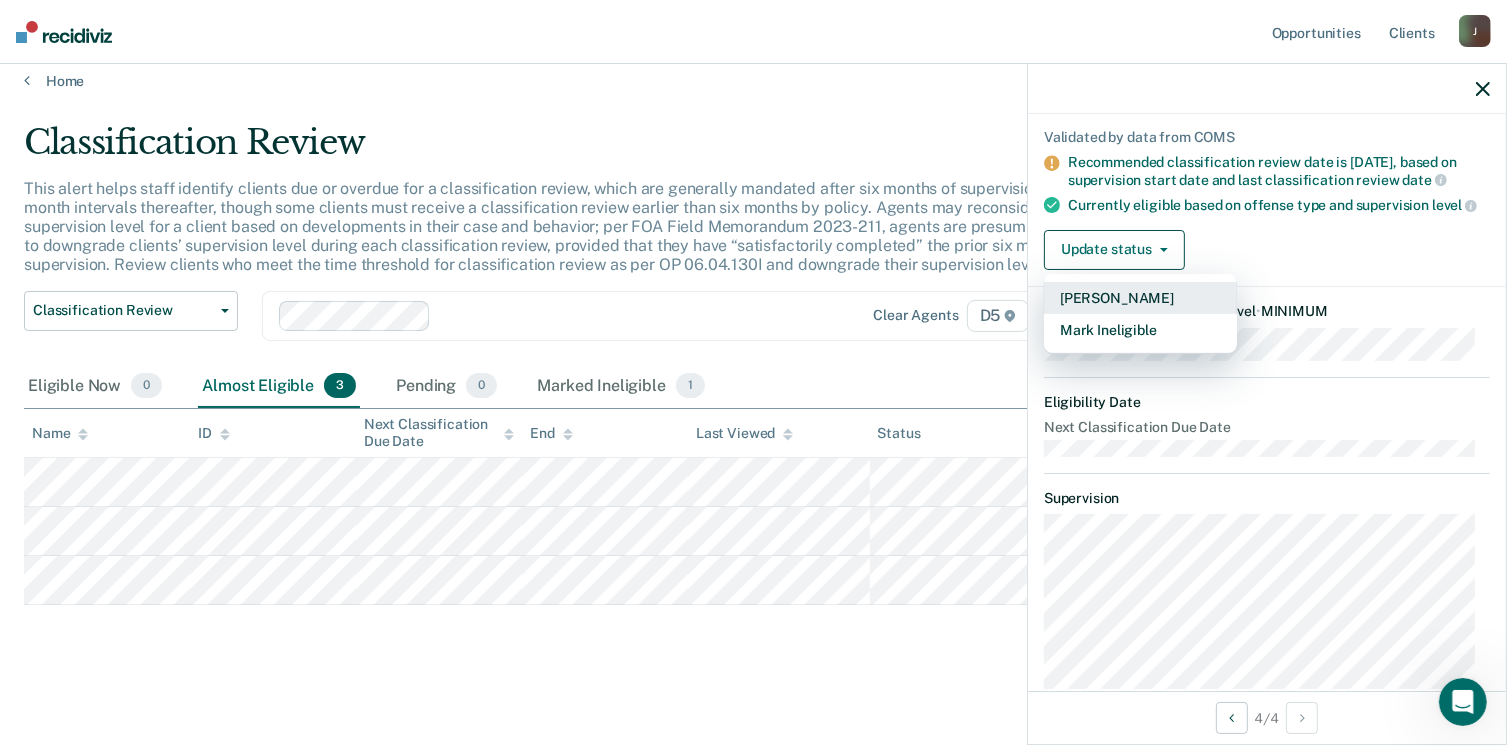 click on "[PERSON_NAME]" at bounding box center [1140, 298] 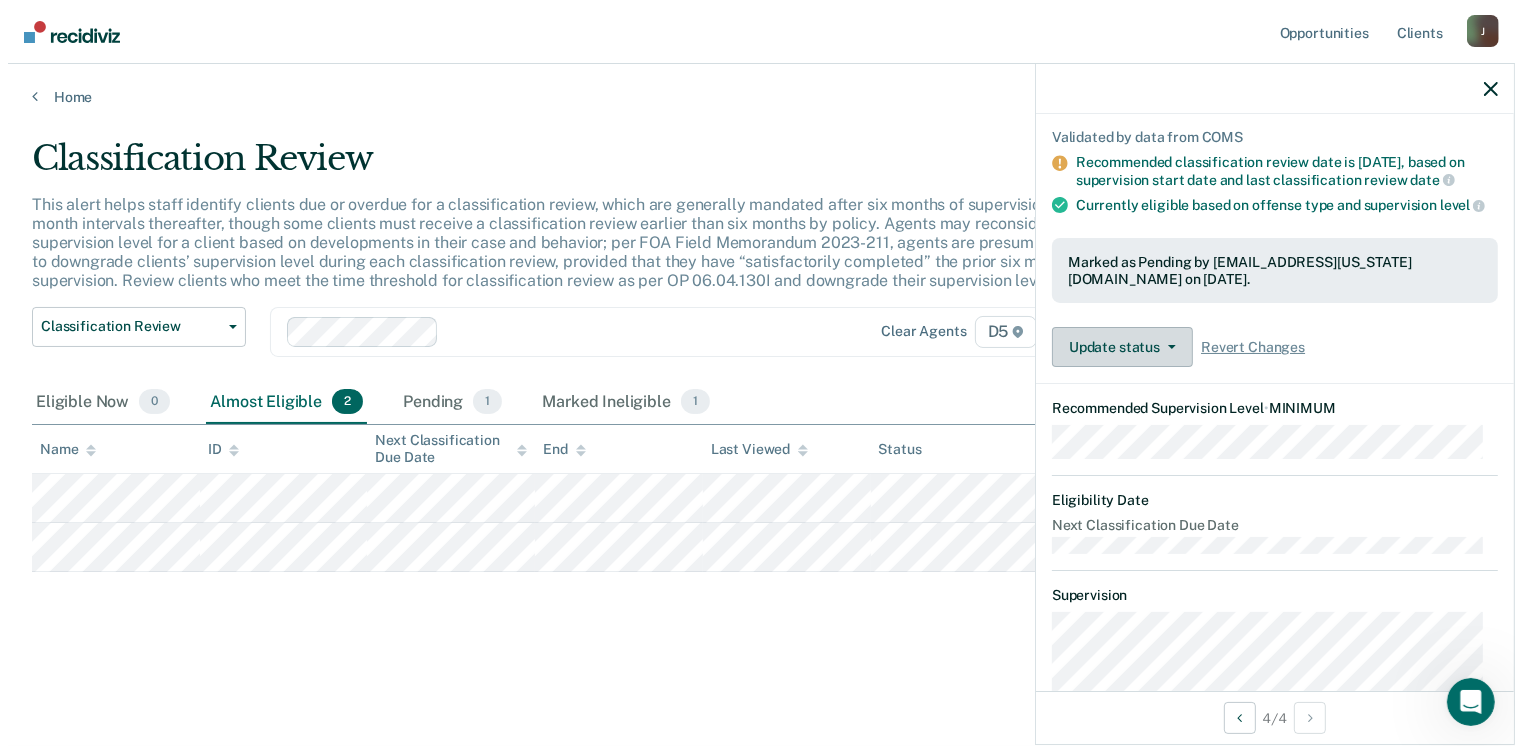 scroll, scrollTop: 0, scrollLeft: 0, axis: both 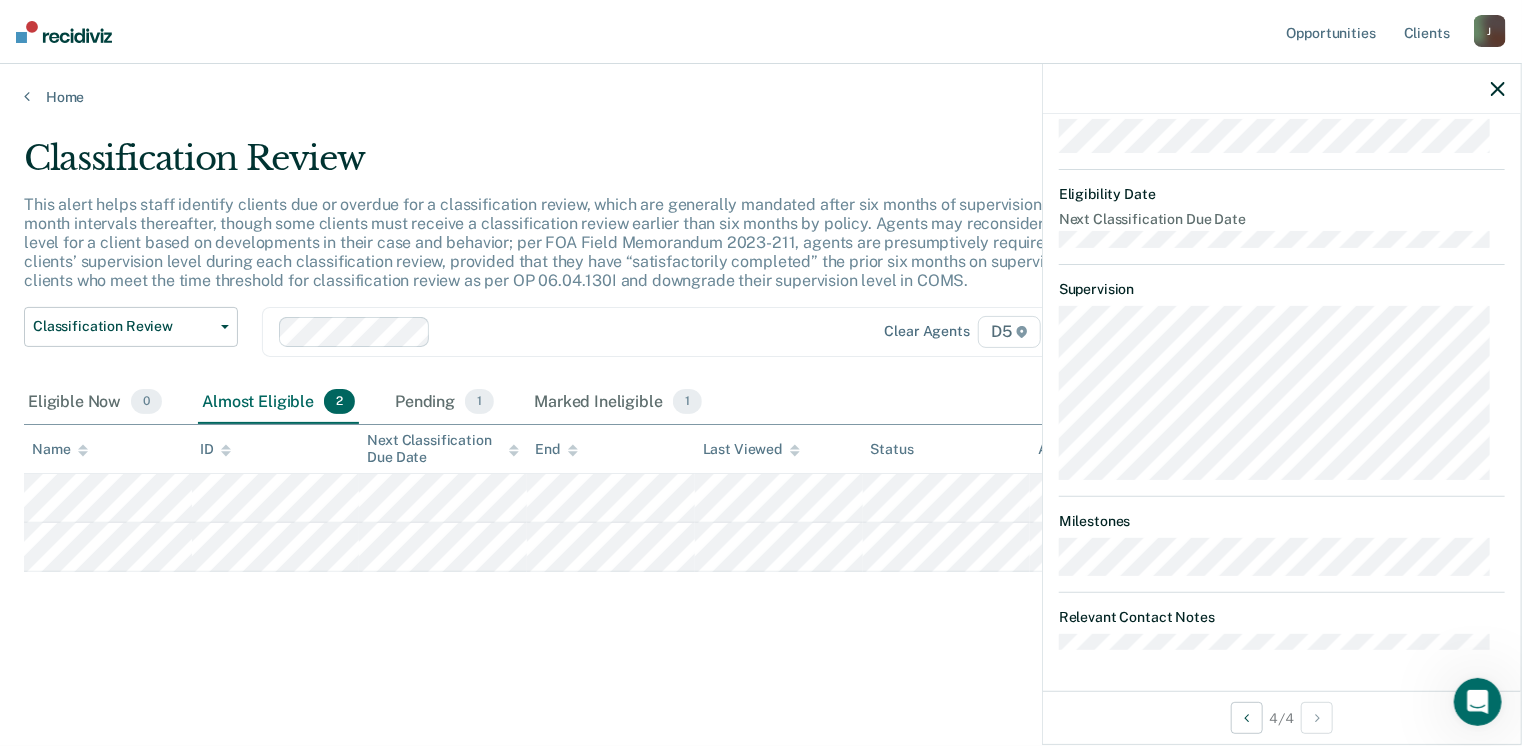 click 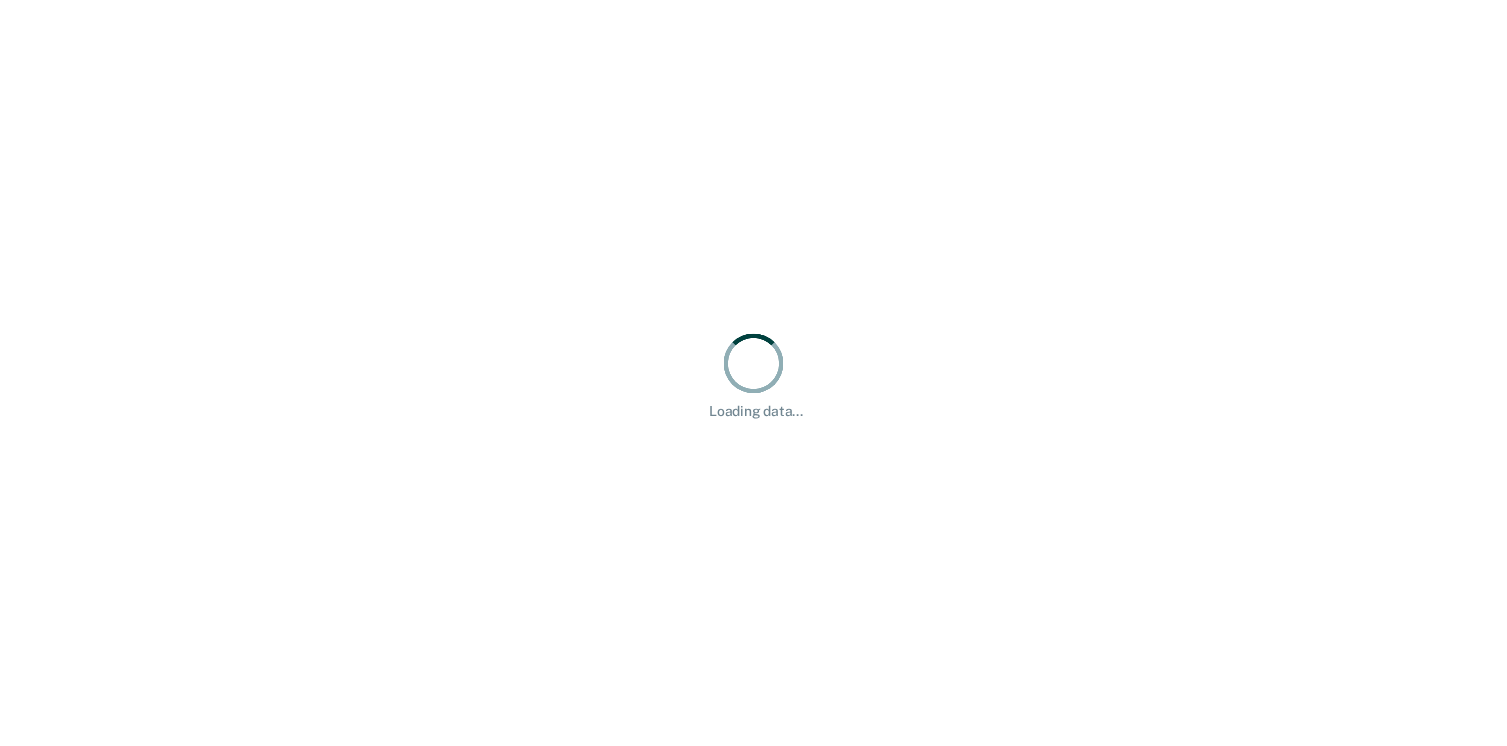 scroll, scrollTop: 0, scrollLeft: 0, axis: both 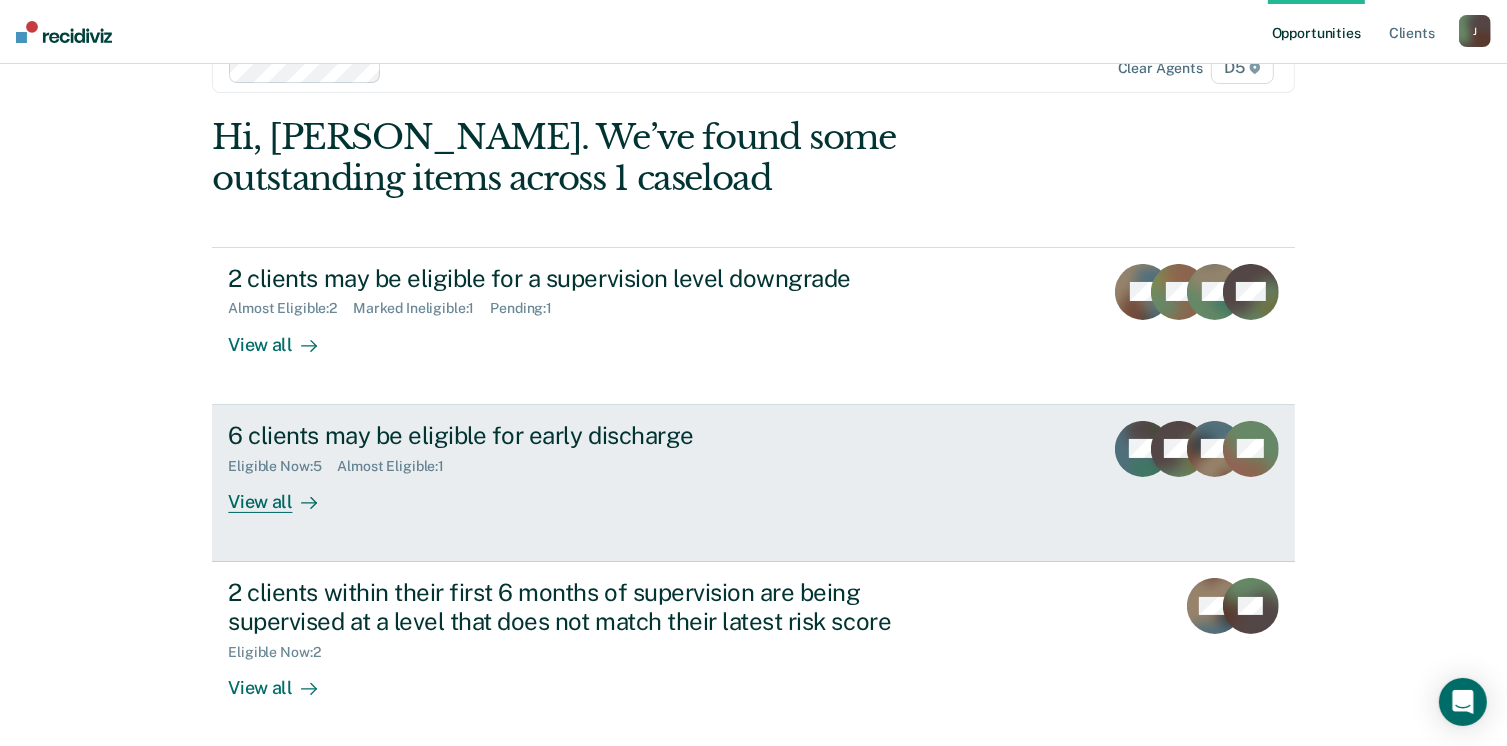 click on "View all" at bounding box center (284, 493) 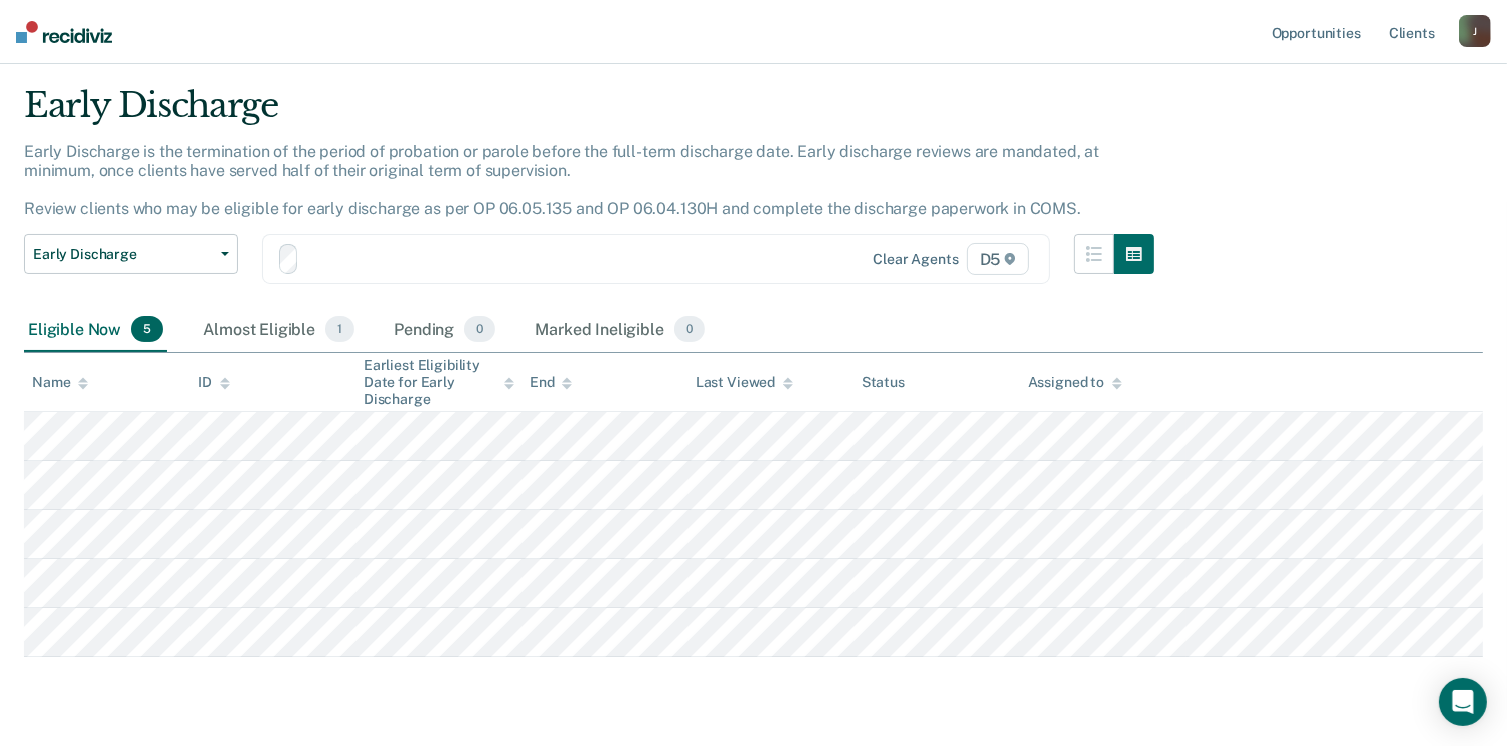scroll, scrollTop: 0, scrollLeft: 0, axis: both 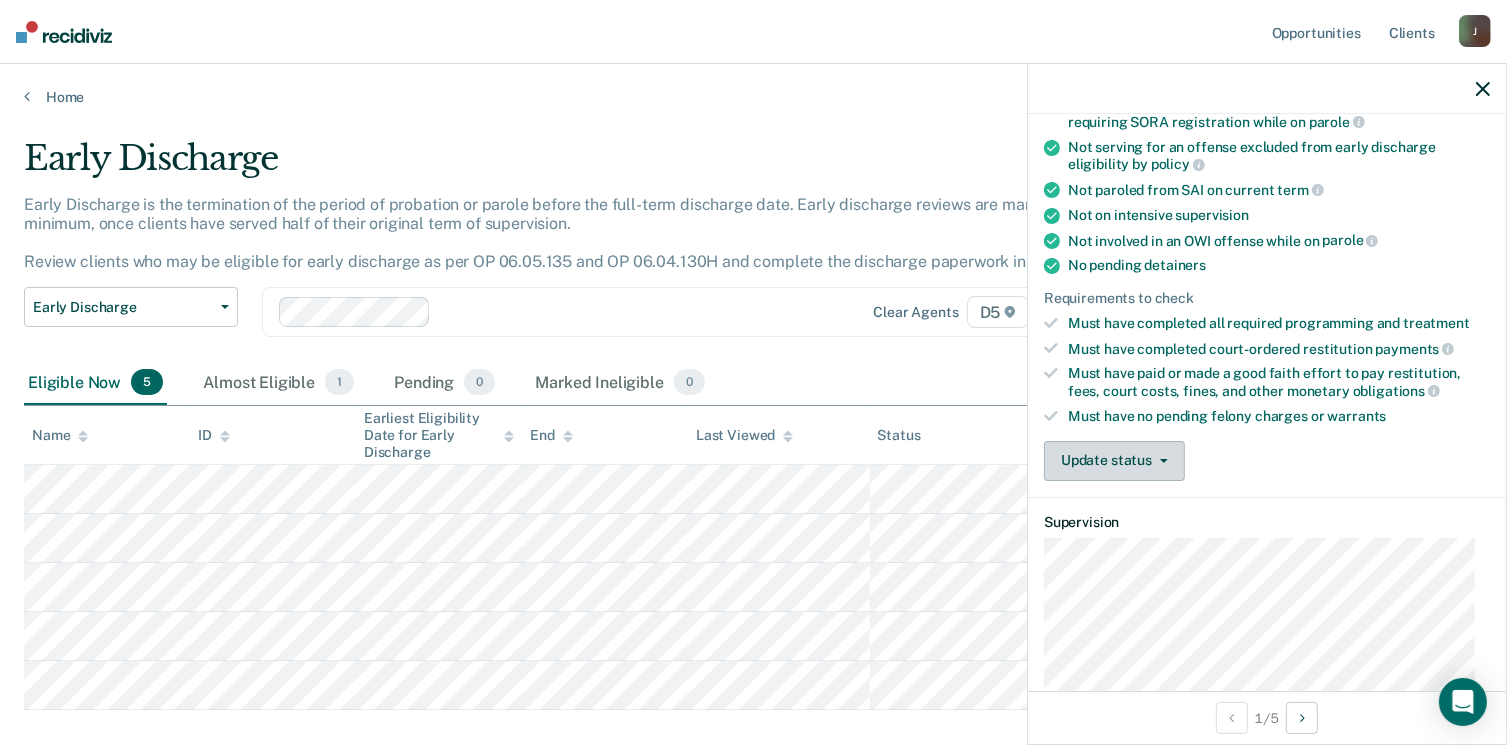 click on "Update status" at bounding box center [1114, 461] 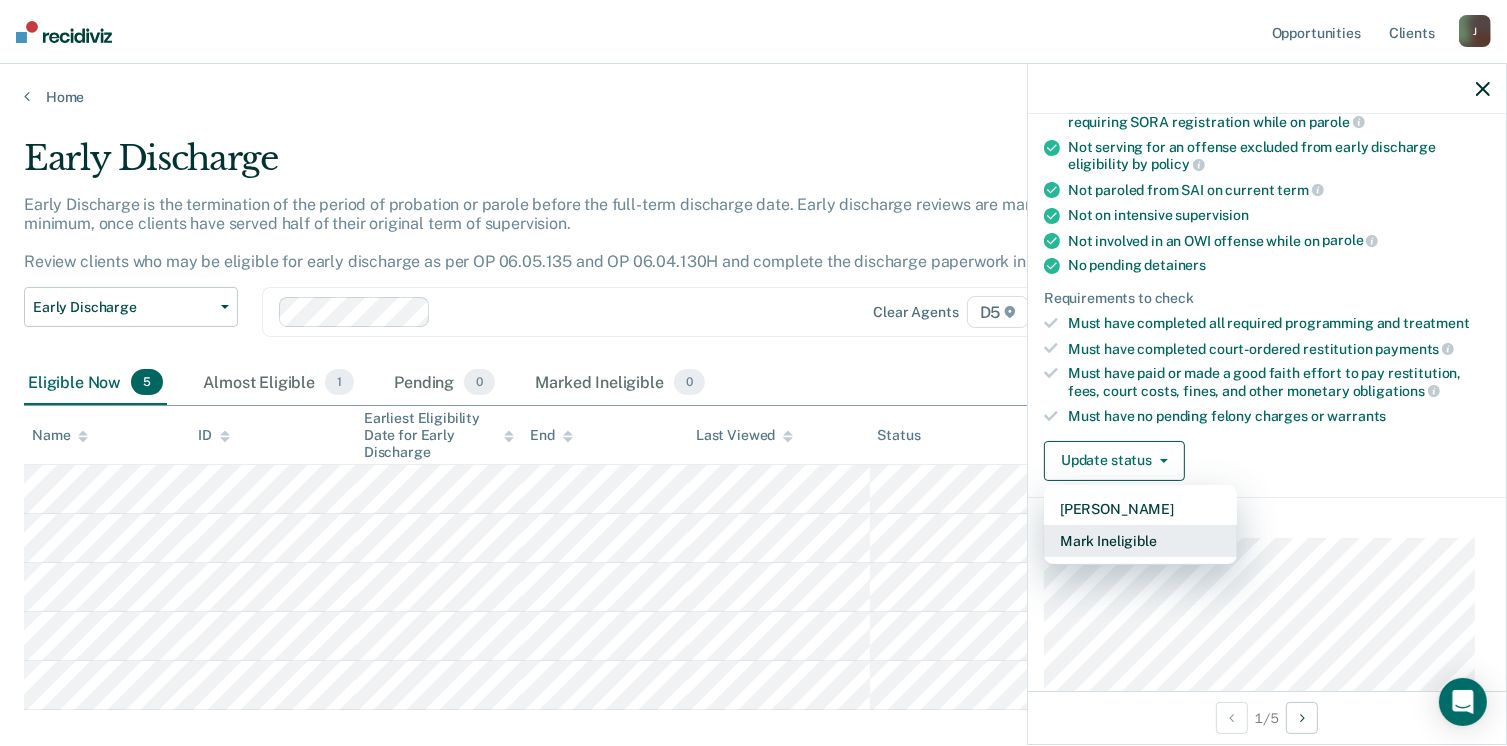 click on "Mark Ineligible" at bounding box center [1140, 541] 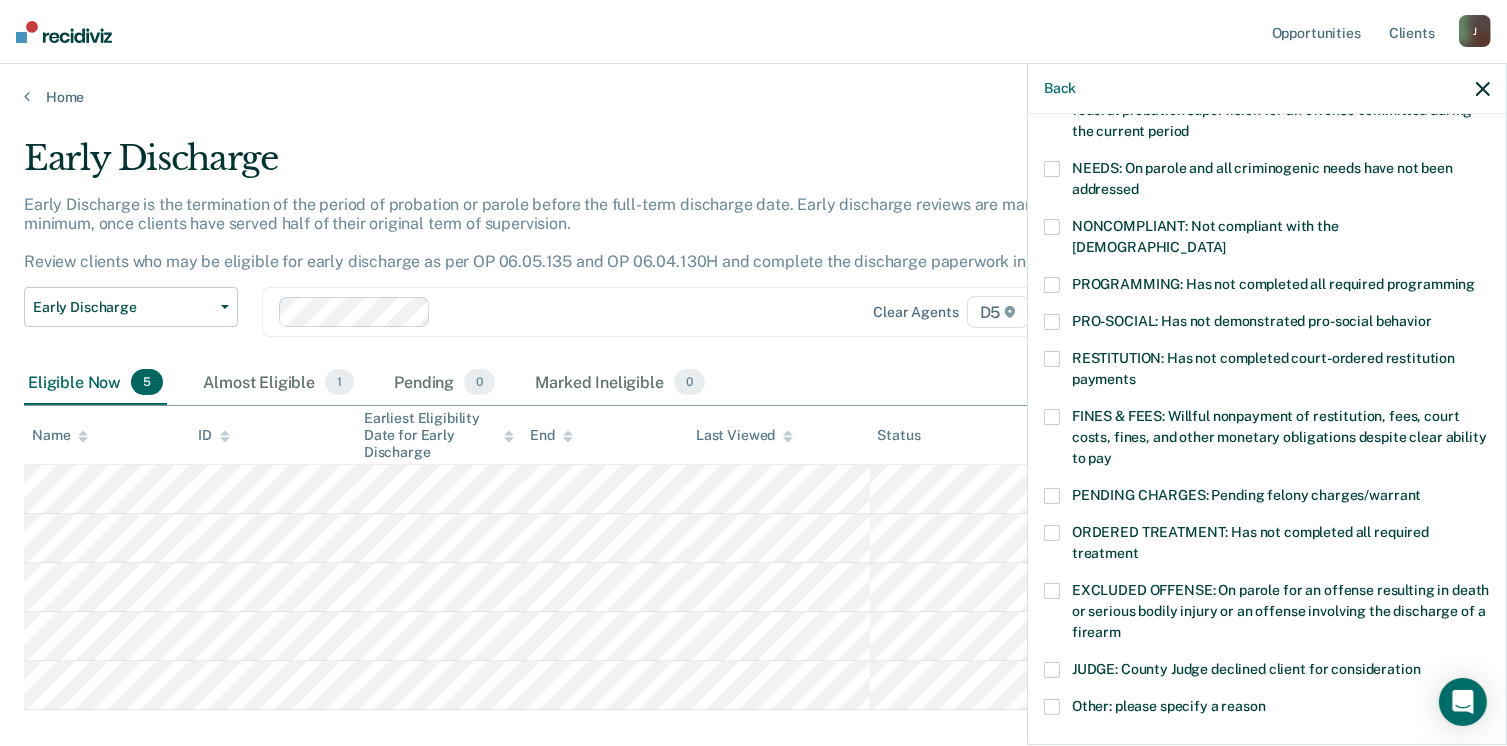 click at bounding box center [1052, 417] 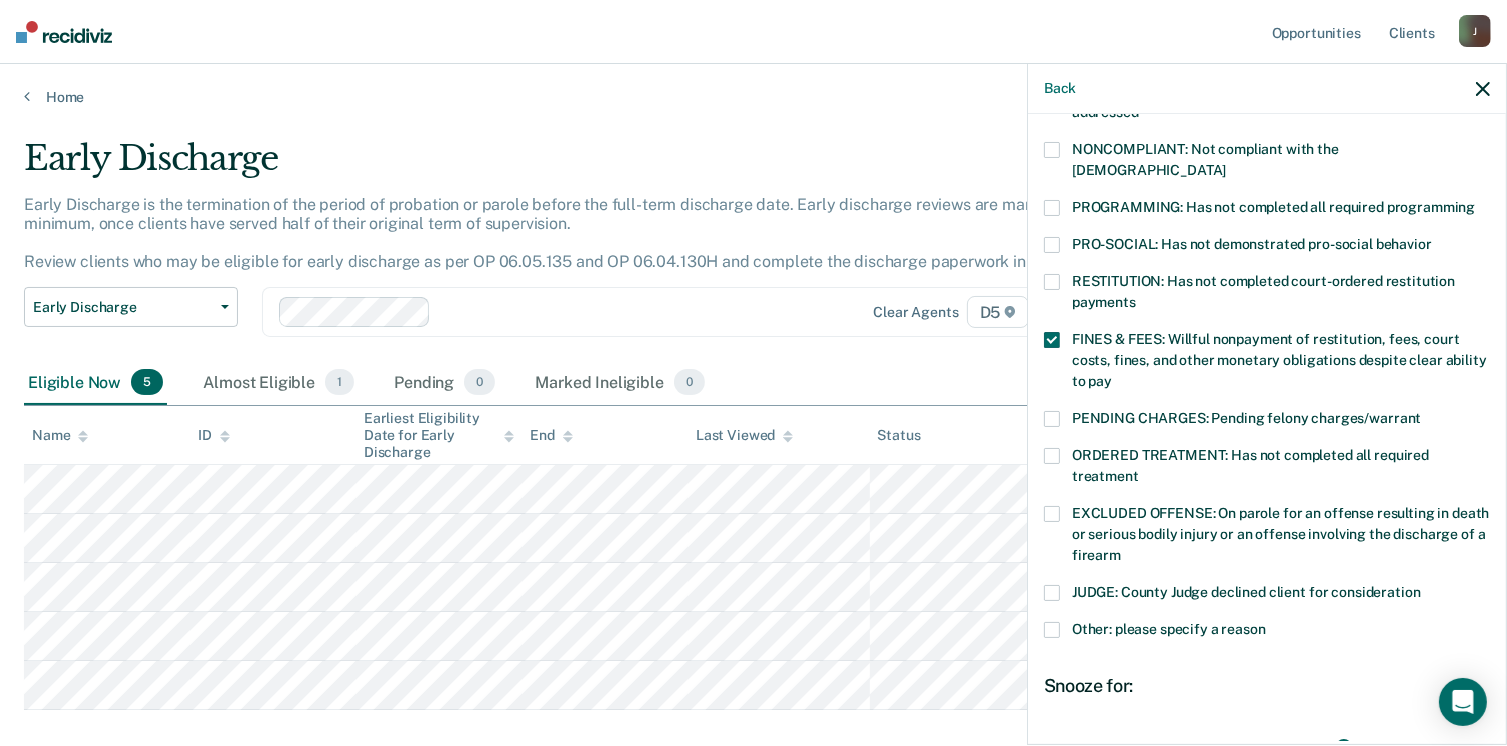 scroll, scrollTop: 551, scrollLeft: 0, axis: vertical 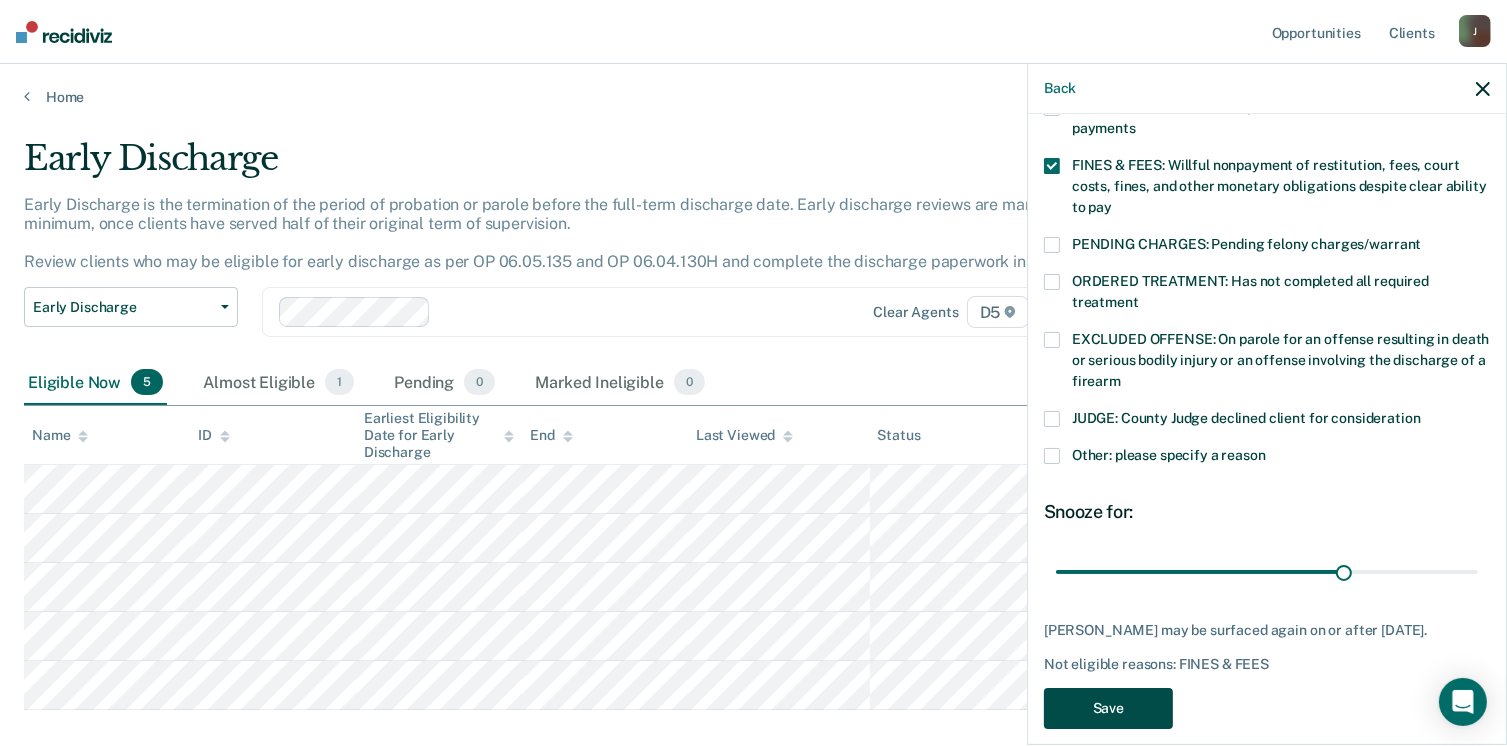 click on "Save" at bounding box center (1108, 708) 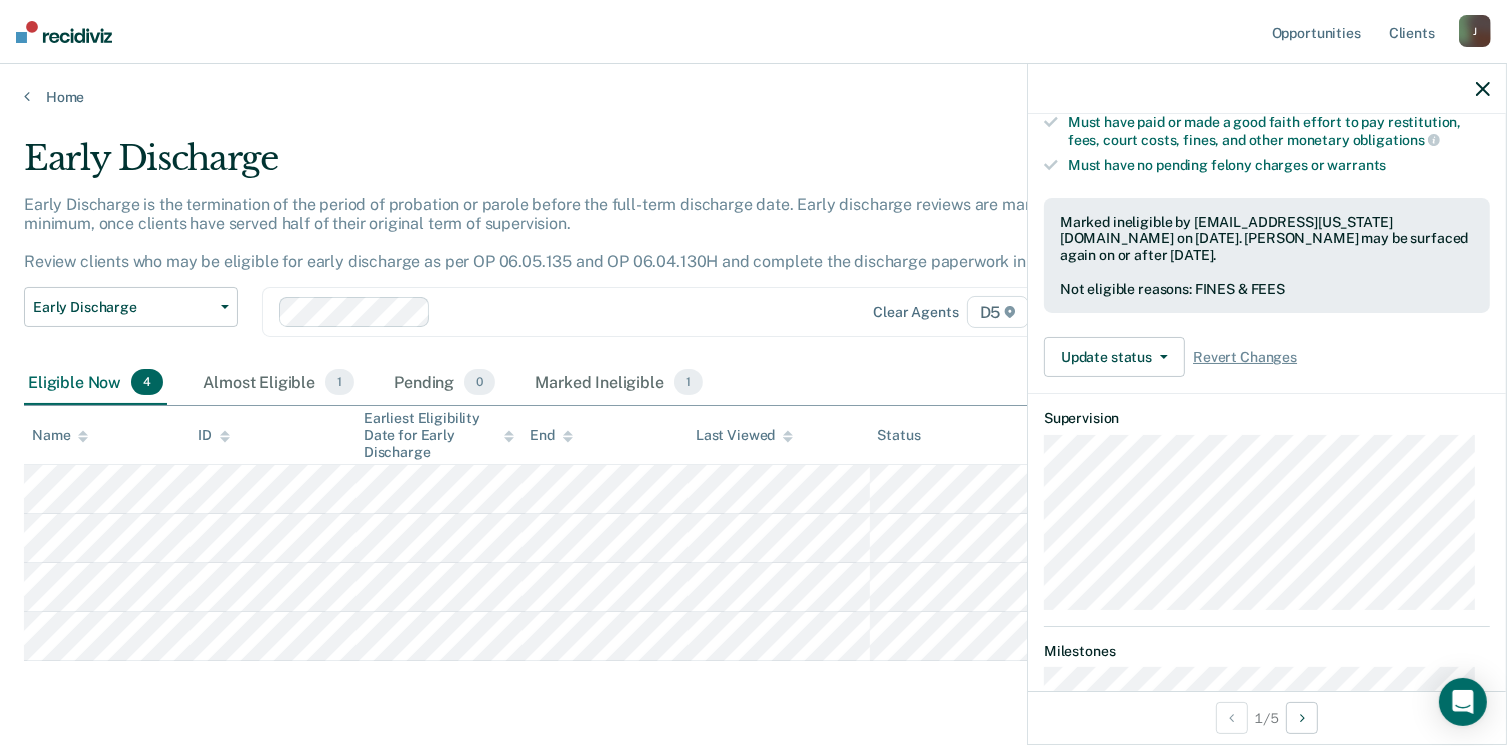scroll, scrollTop: 541, scrollLeft: 0, axis: vertical 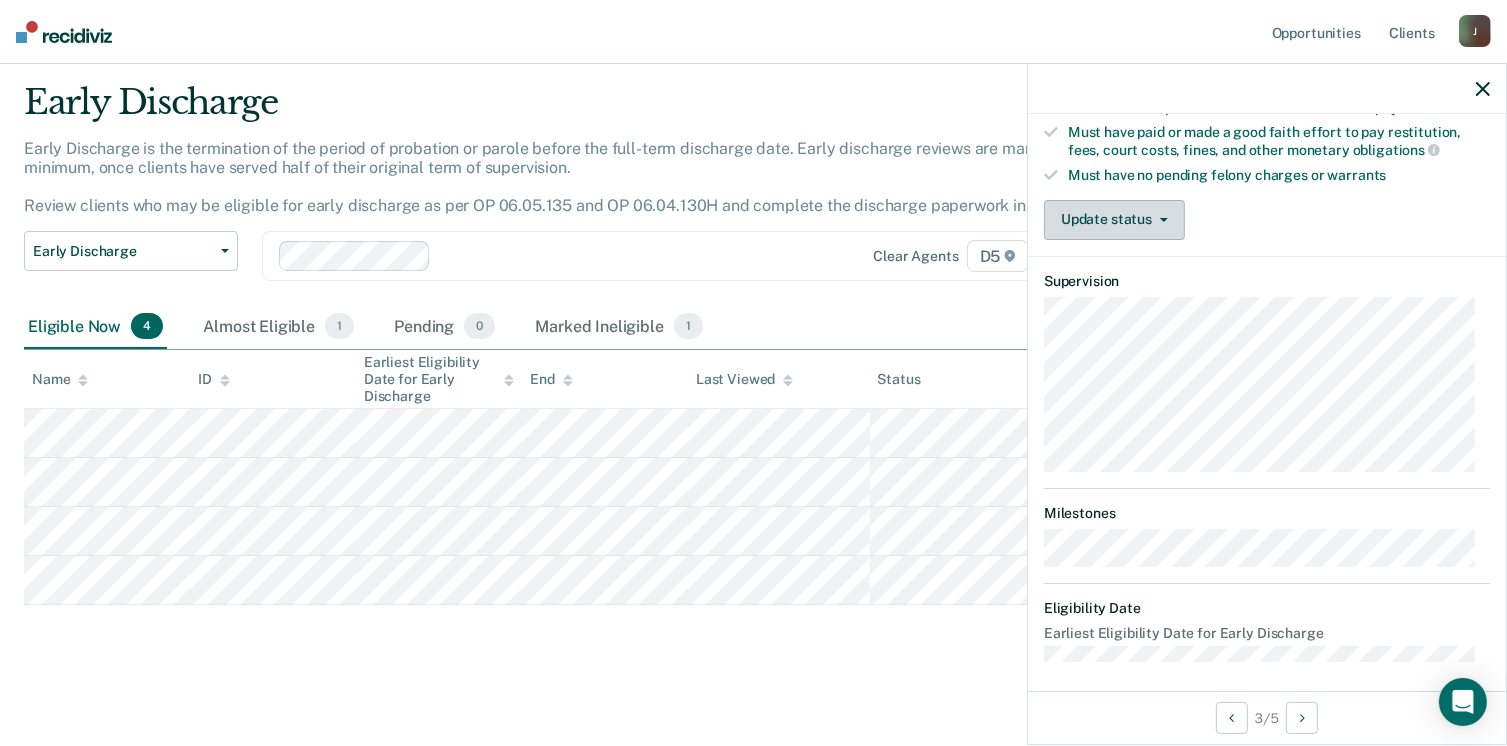 click on "Update status" at bounding box center [1114, 220] 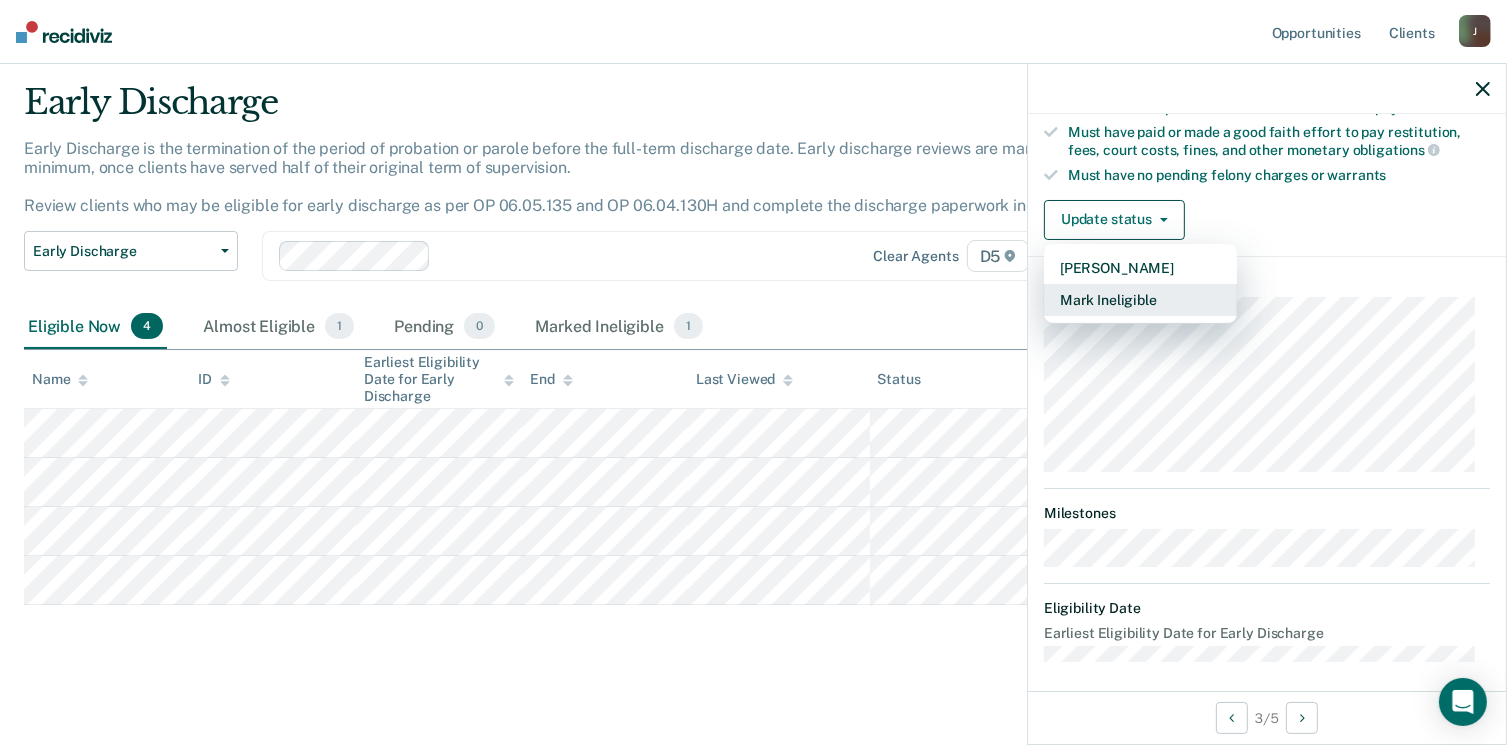 click on "Mark Ineligible" at bounding box center [1140, 300] 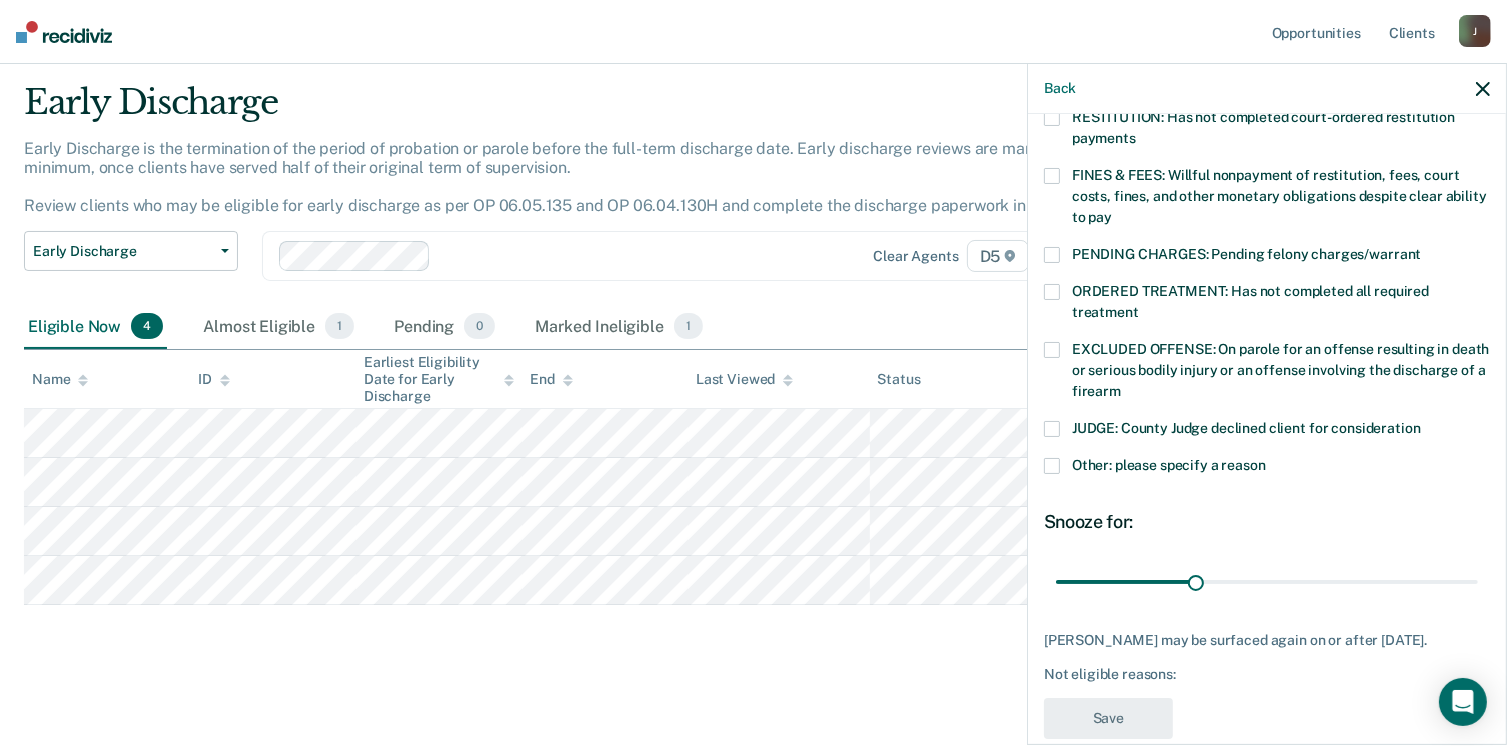 click at bounding box center (1052, 176) 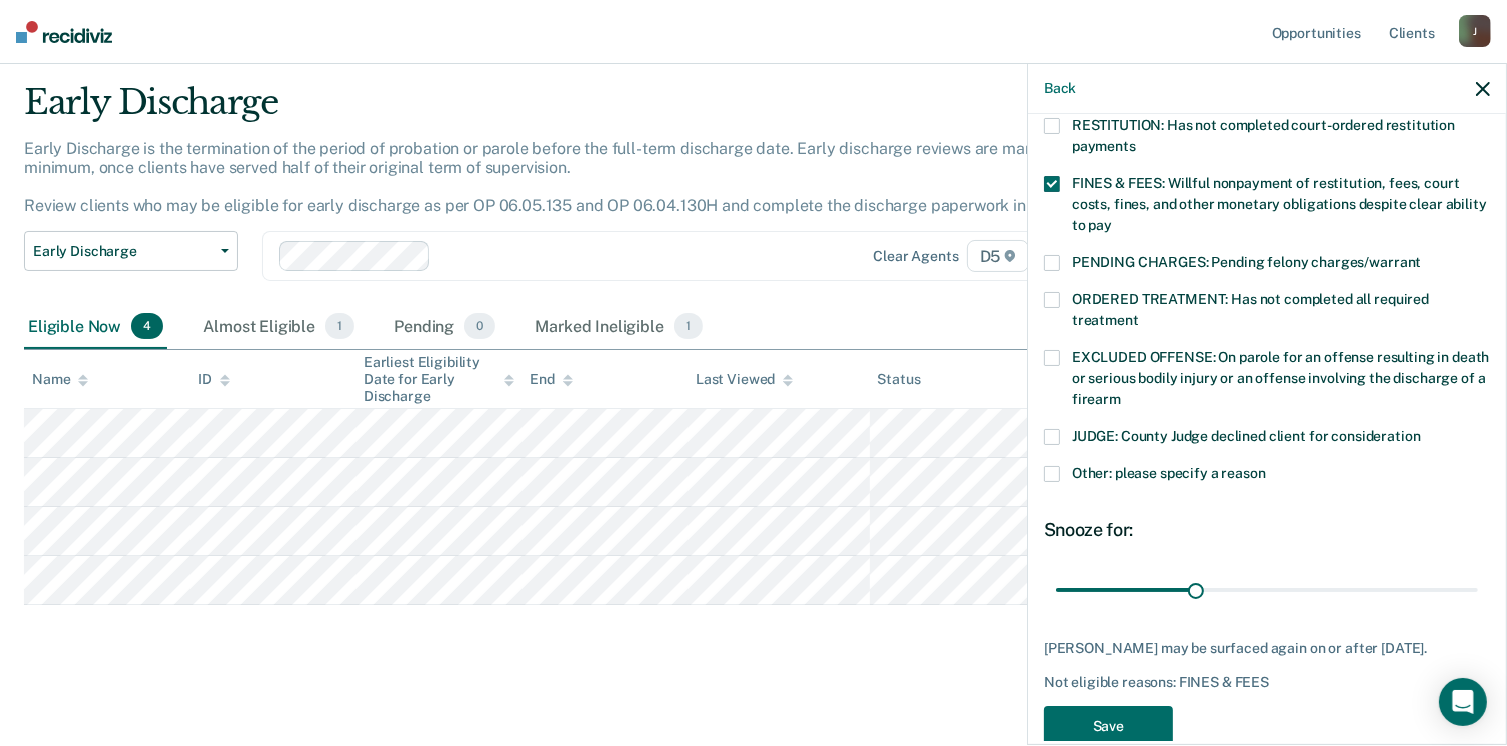scroll, scrollTop: 568, scrollLeft: 0, axis: vertical 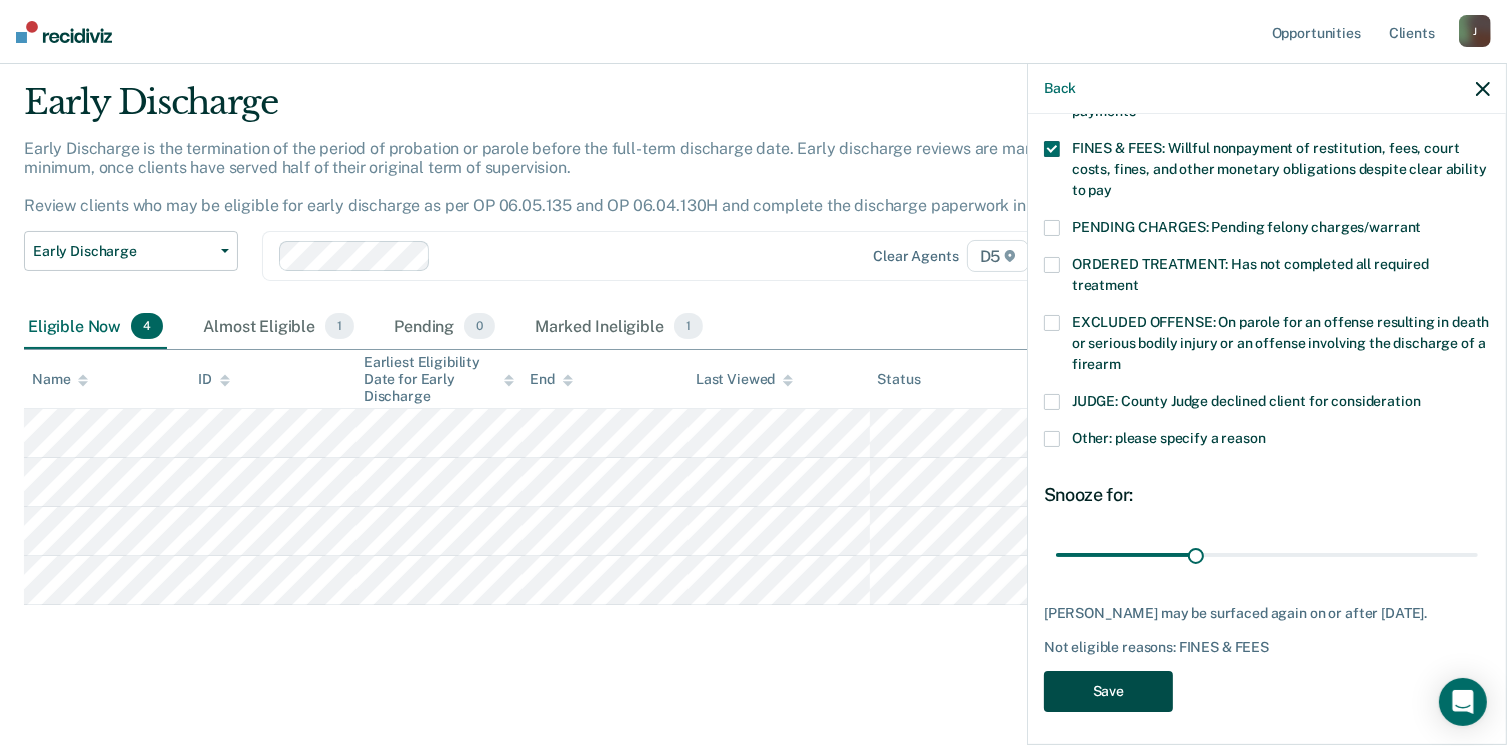 click on "Save" at bounding box center (1108, 691) 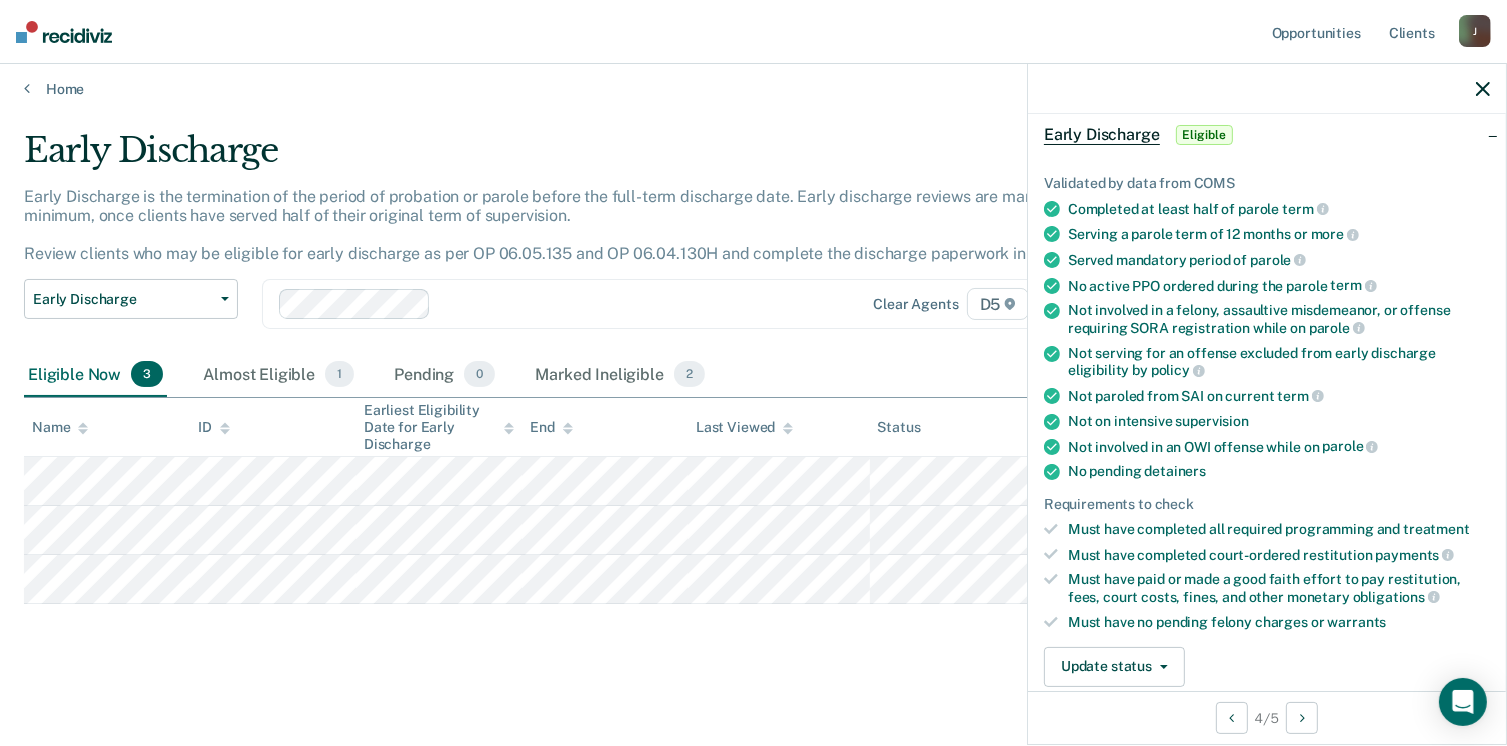 scroll, scrollTop: 0, scrollLeft: 0, axis: both 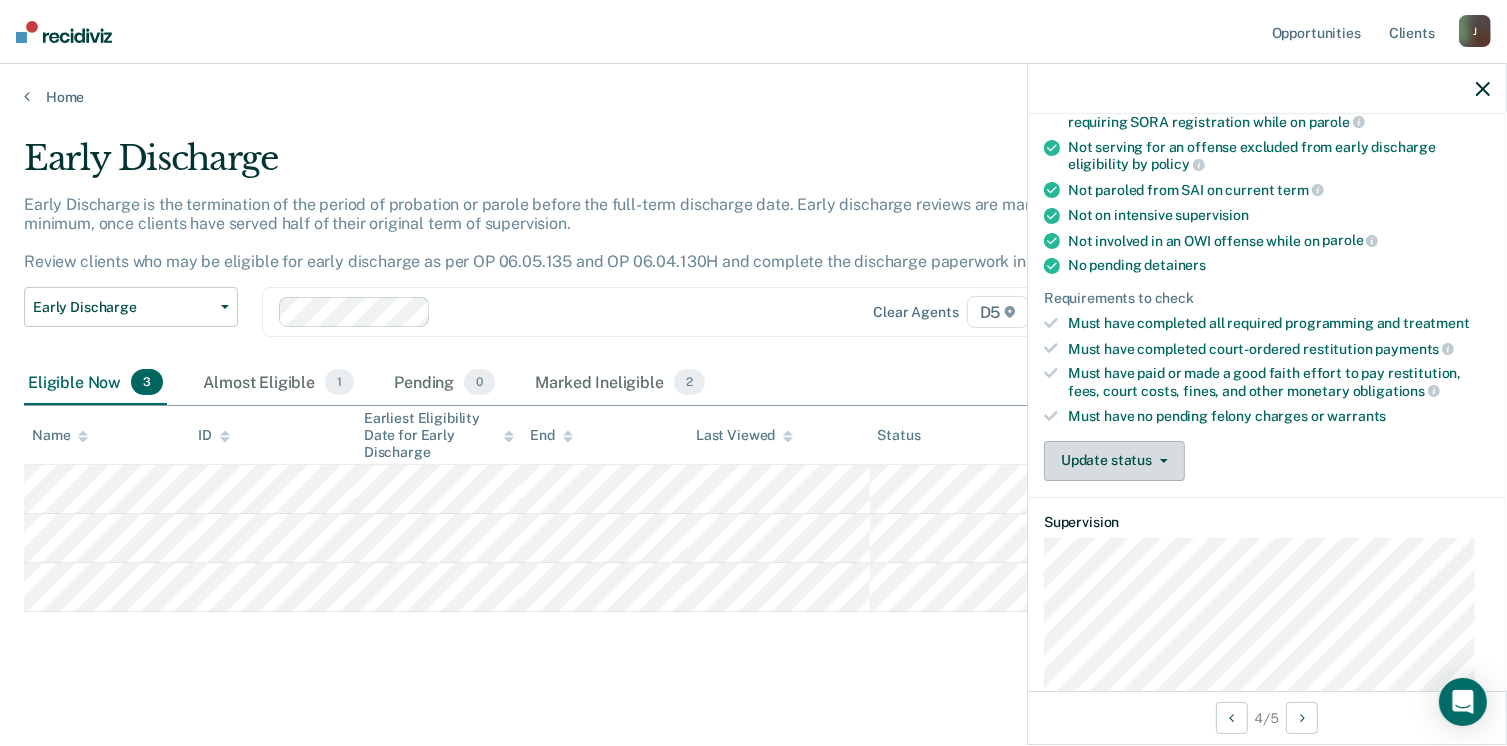 click on "Update status" at bounding box center (1114, 461) 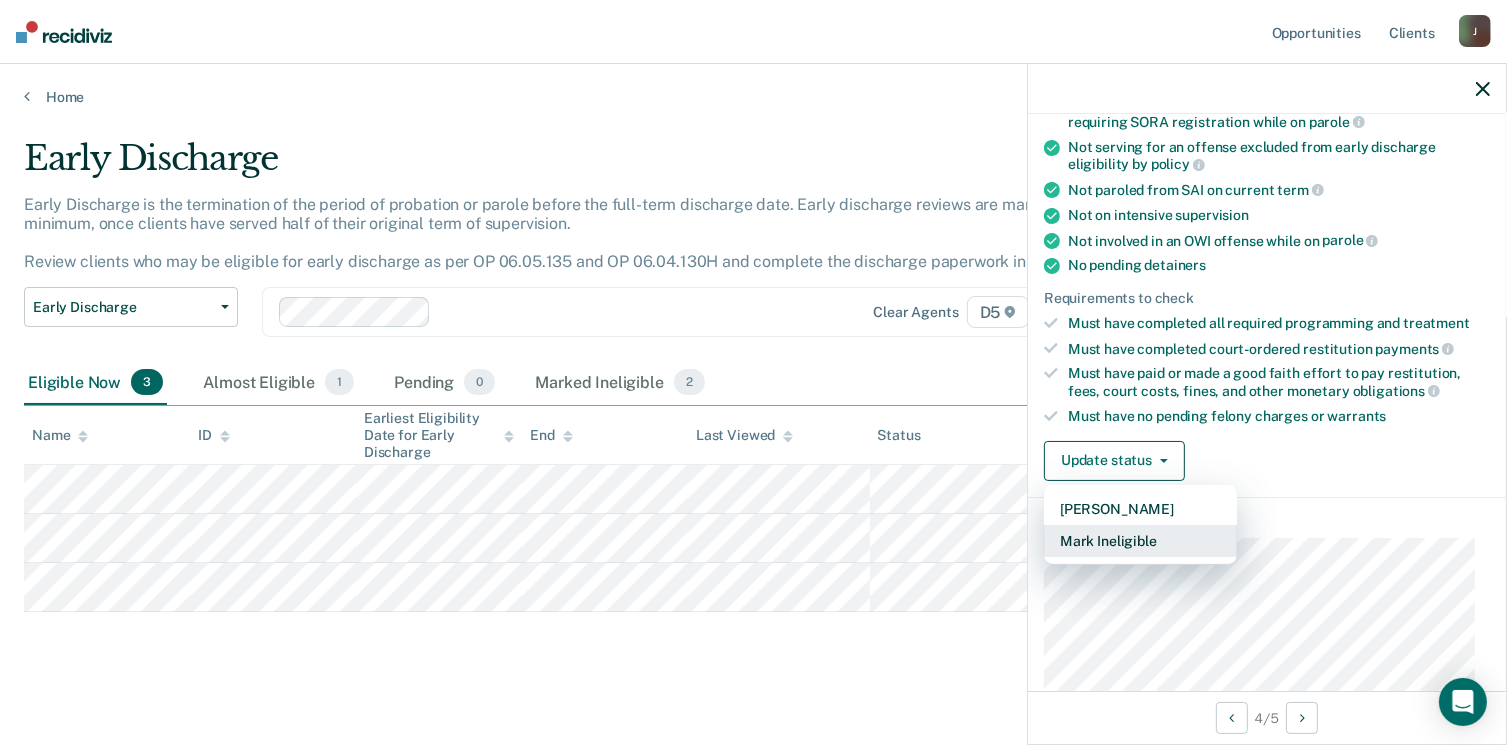 click on "Mark Ineligible" at bounding box center (1140, 541) 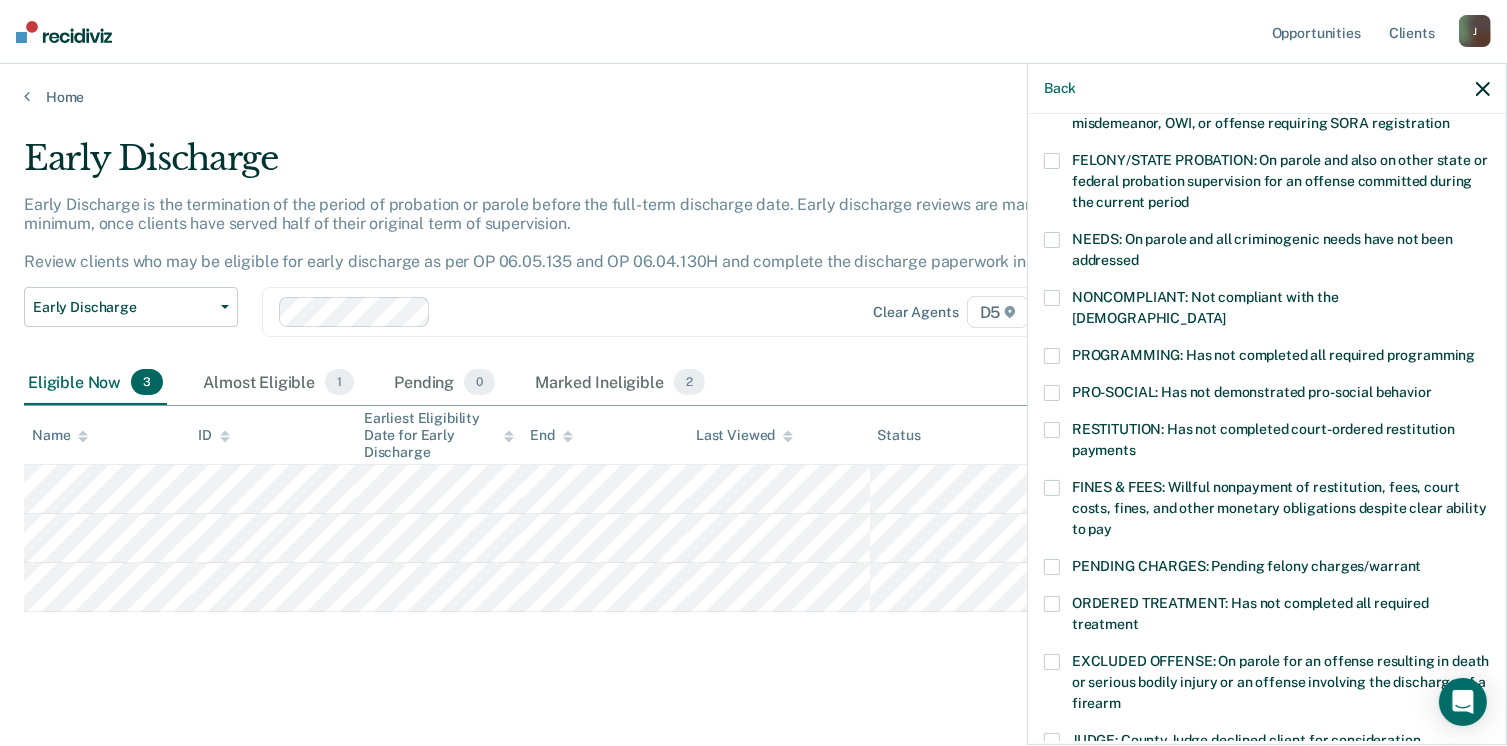 scroll, scrollTop: 200, scrollLeft: 0, axis: vertical 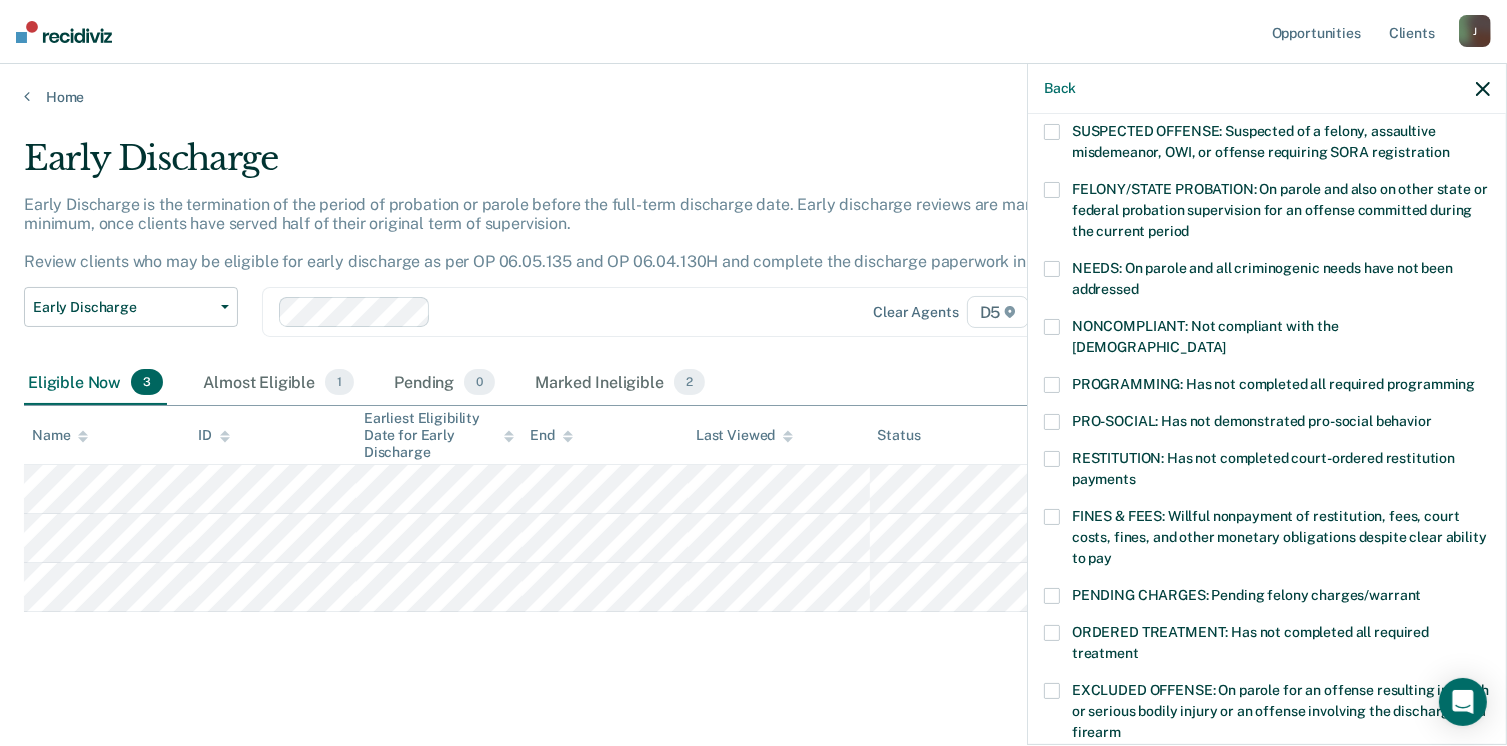 click at bounding box center (1052, 269) 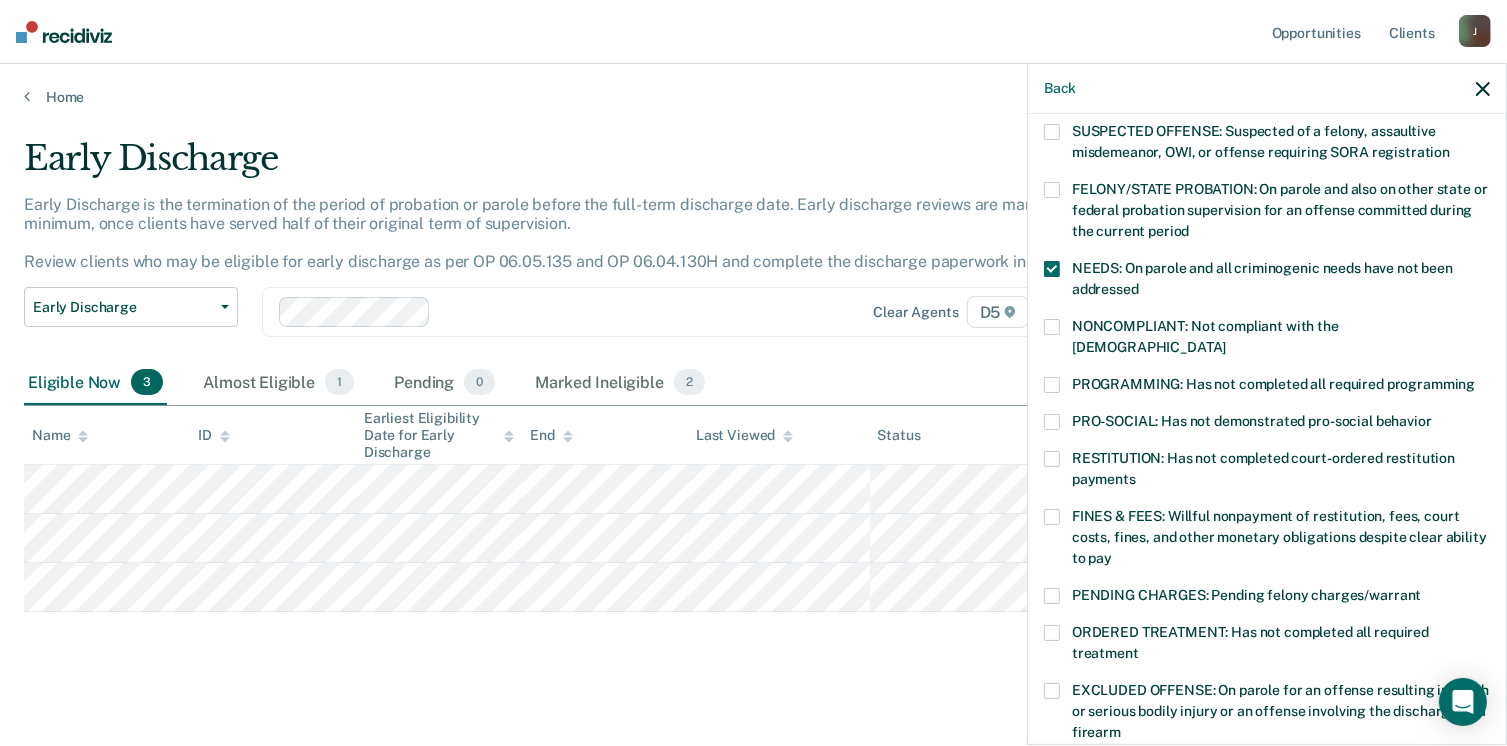 click at bounding box center [1052, 190] 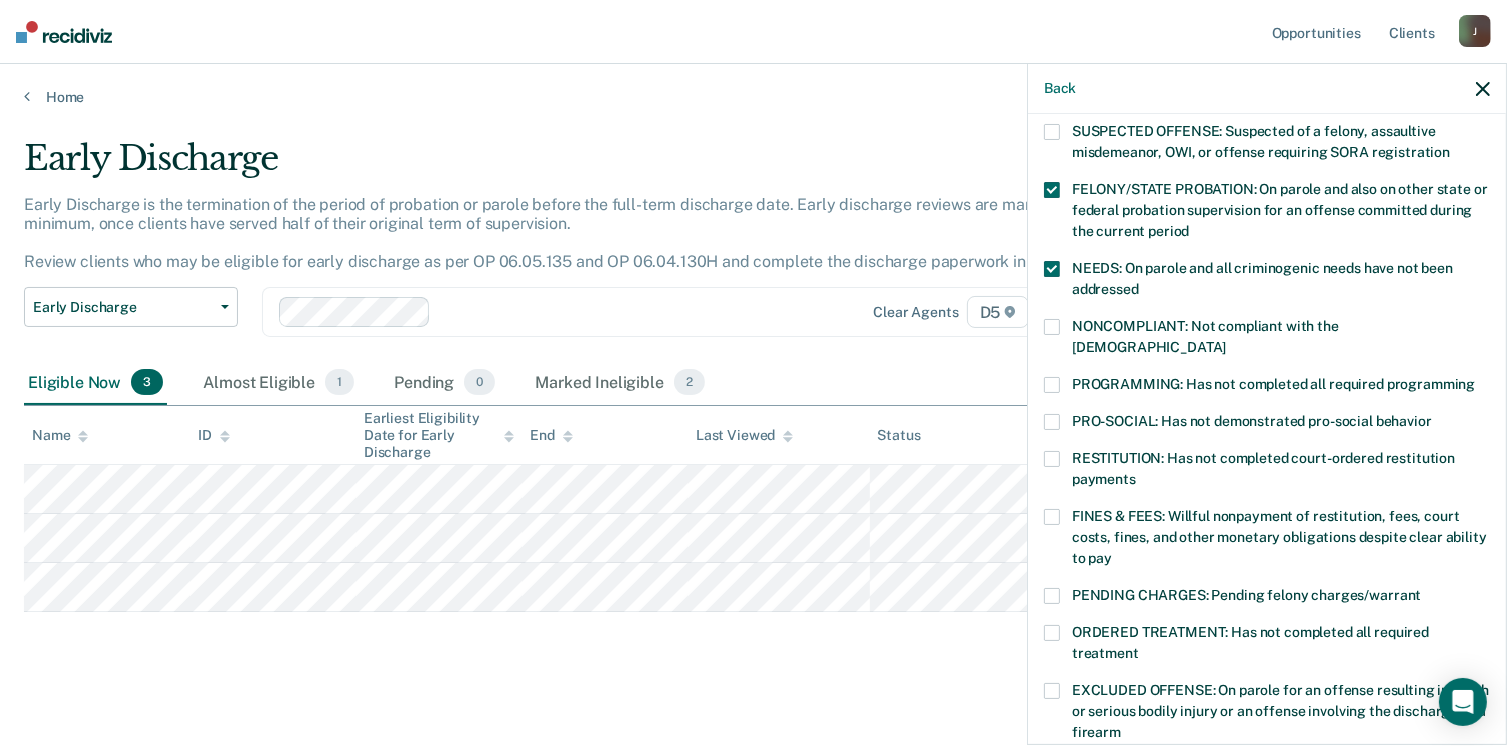 drag, startPoint x: 1050, startPoint y: 432, endPoint x: 1061, endPoint y: 458, distance: 28.231188 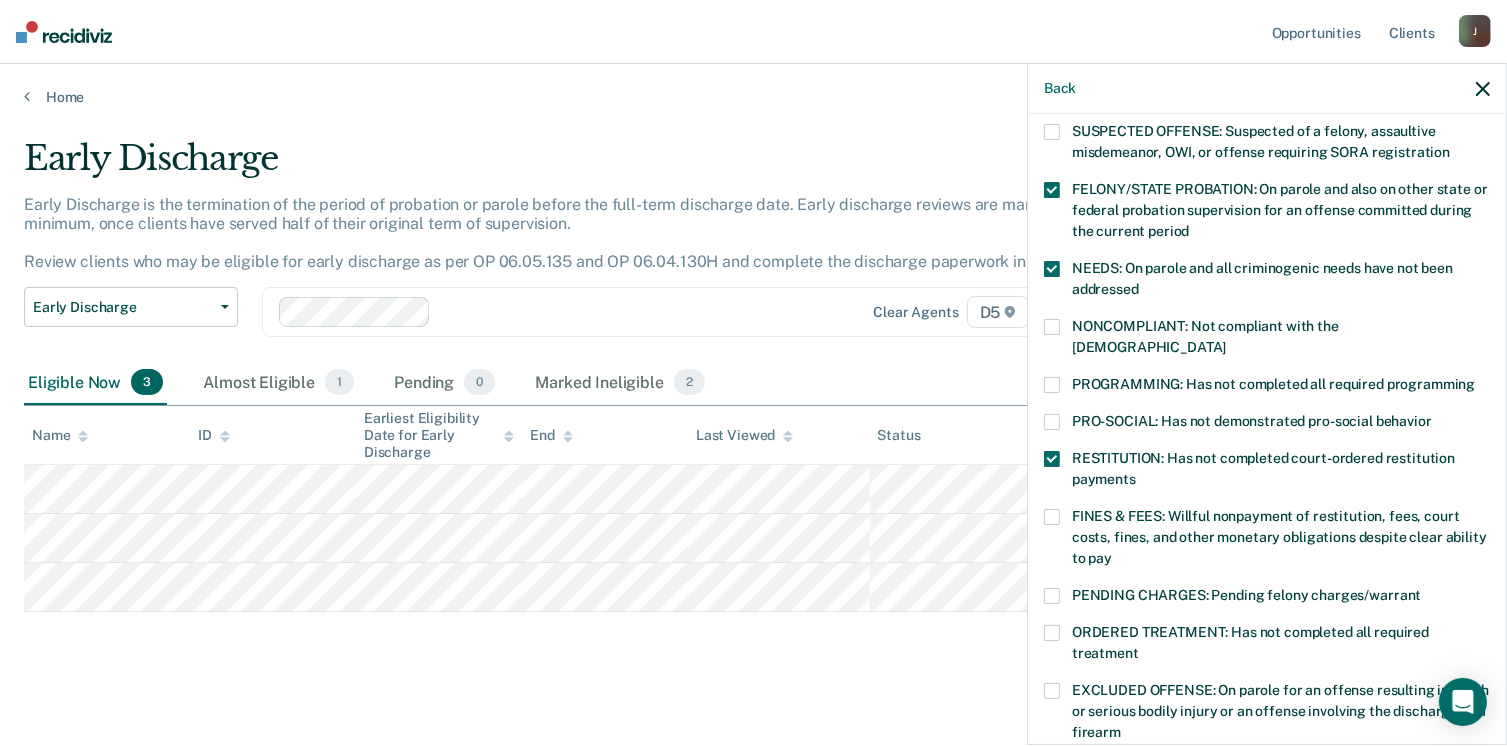 drag, startPoint x: 1046, startPoint y: 497, endPoint x: 1056, endPoint y: 499, distance: 10.198039 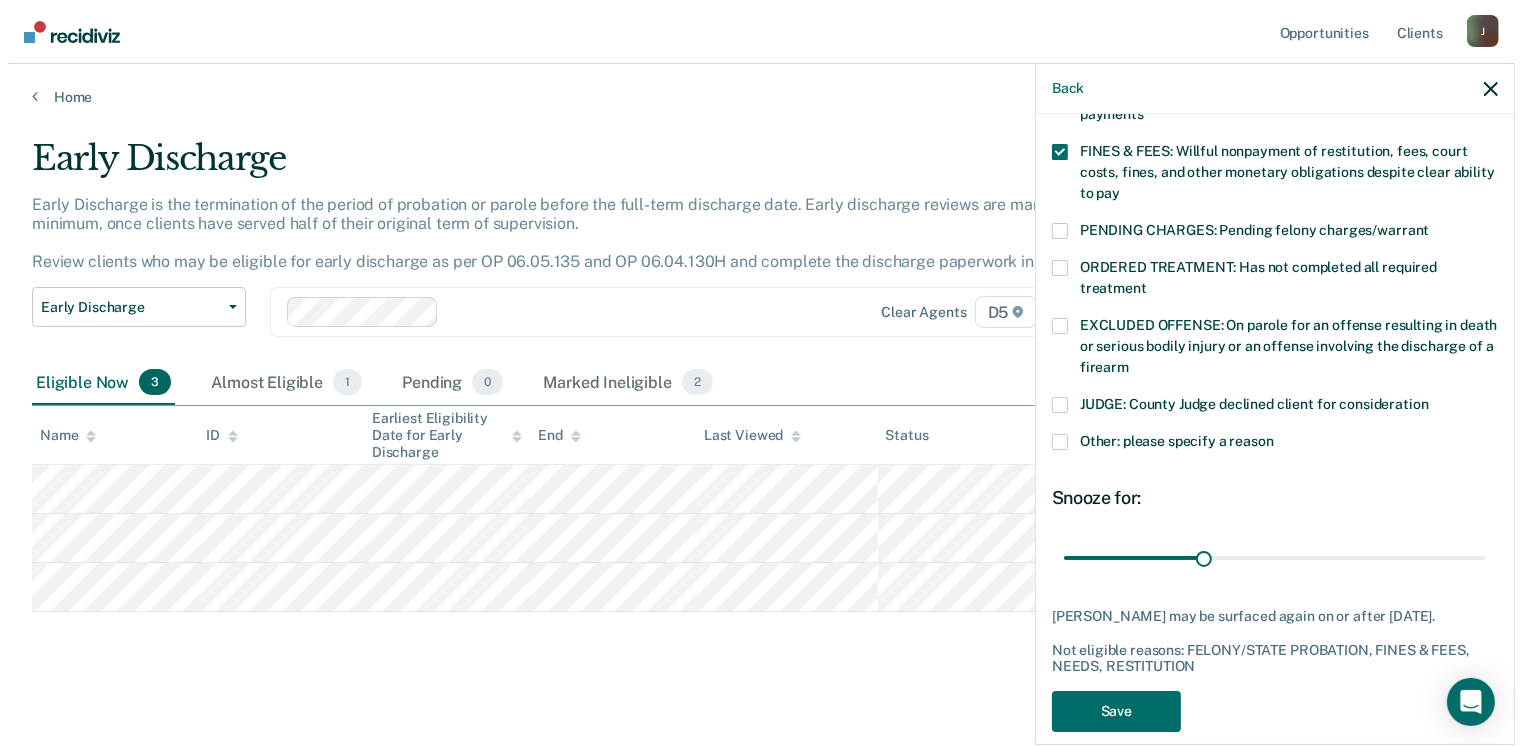scroll, scrollTop: 584, scrollLeft: 0, axis: vertical 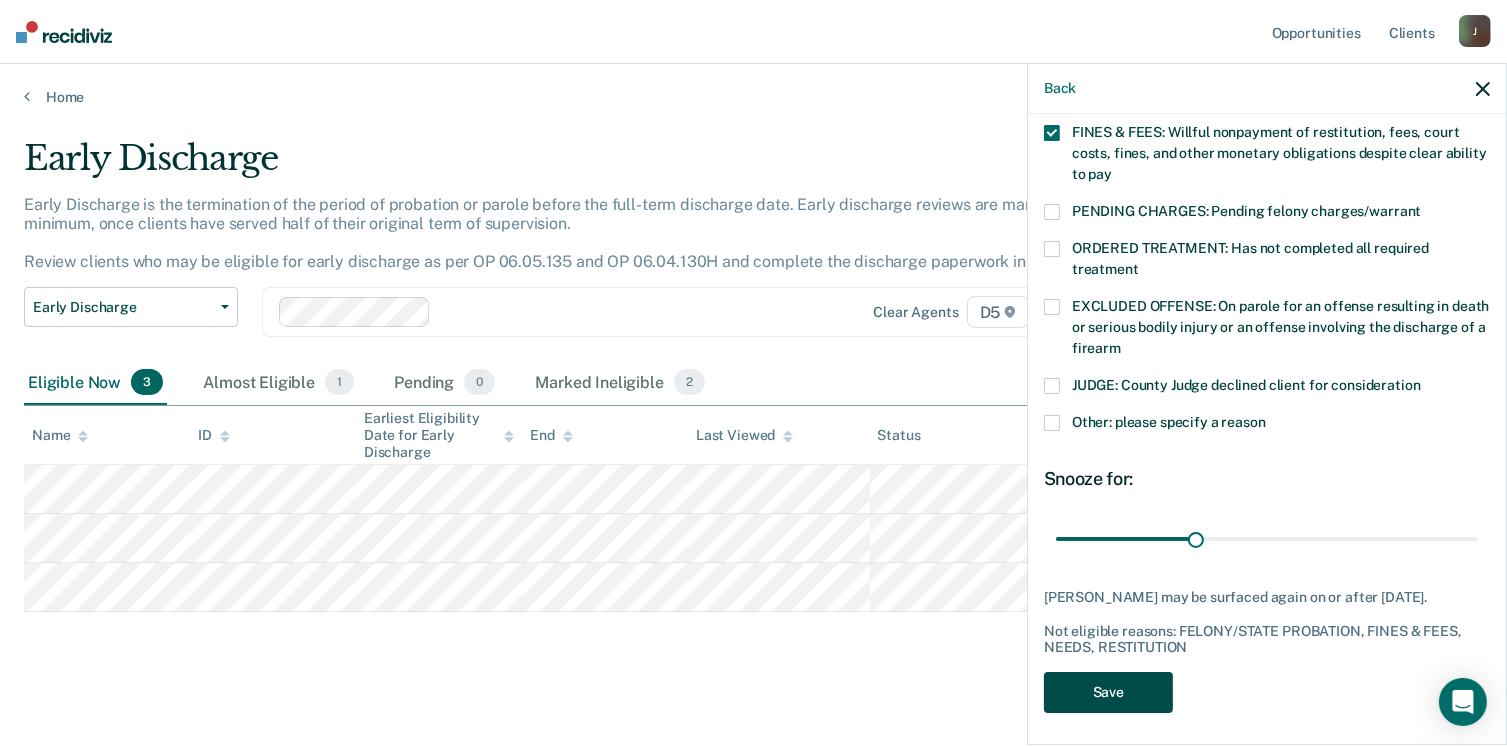 click on "Save" at bounding box center (1108, 692) 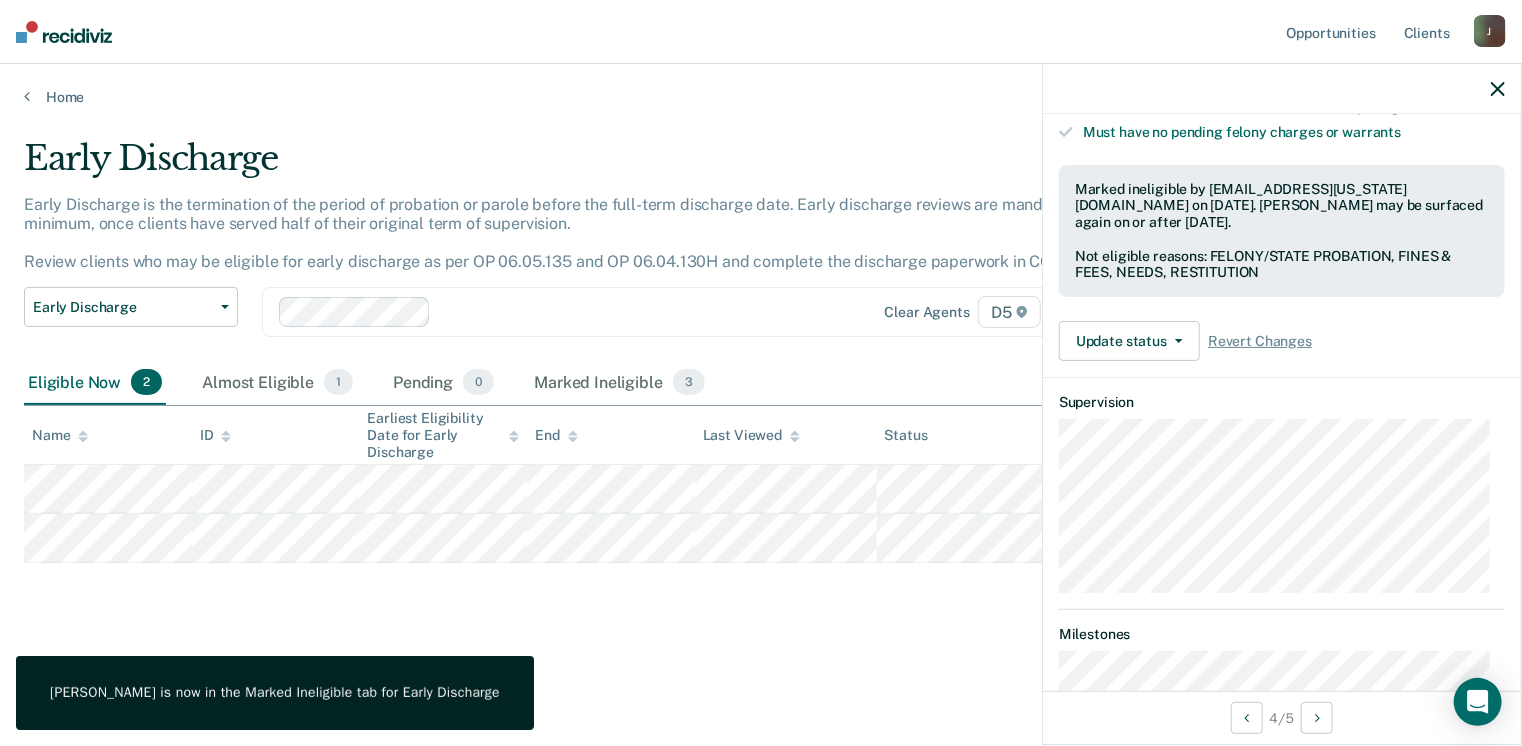 scroll, scrollTop: 562, scrollLeft: 0, axis: vertical 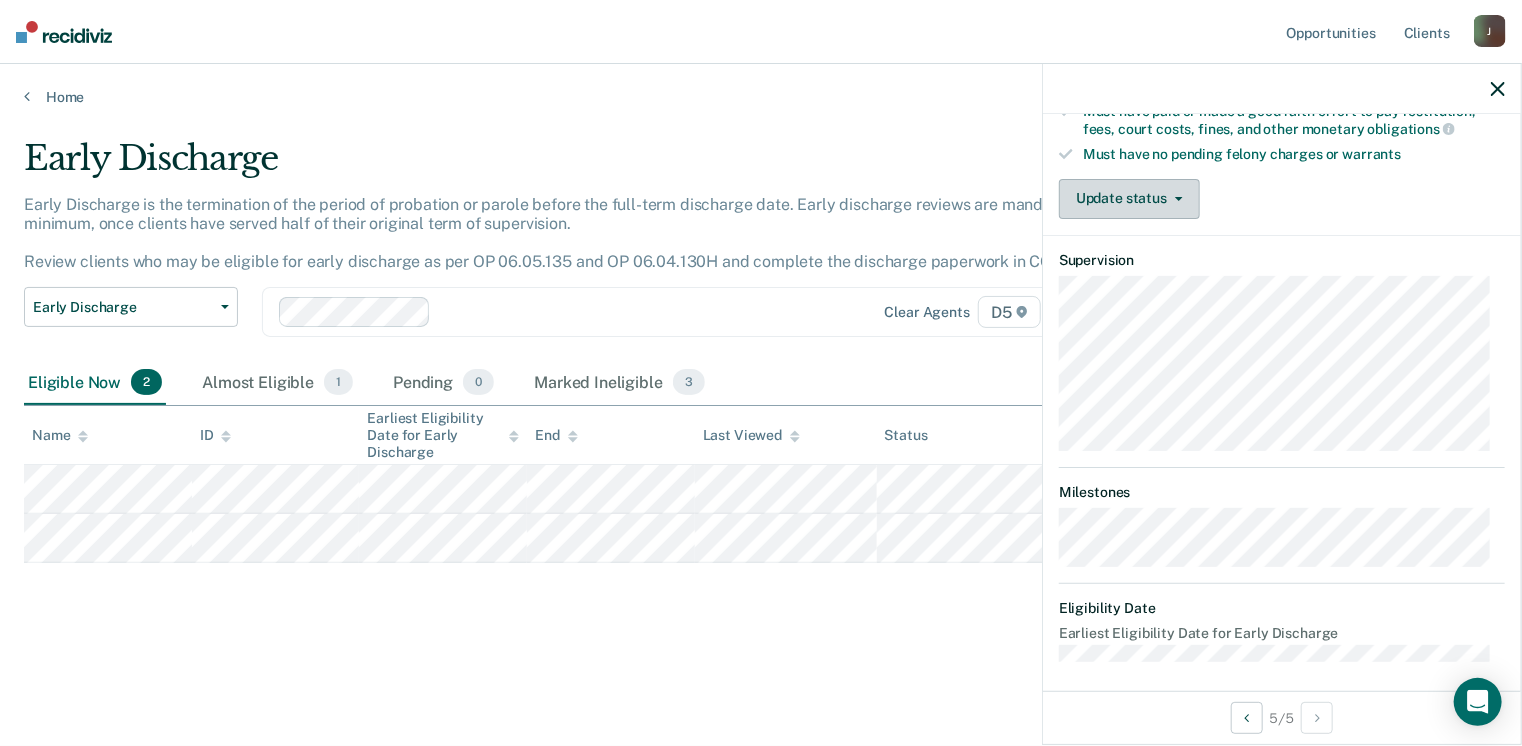 click on "Update status" at bounding box center (1129, 199) 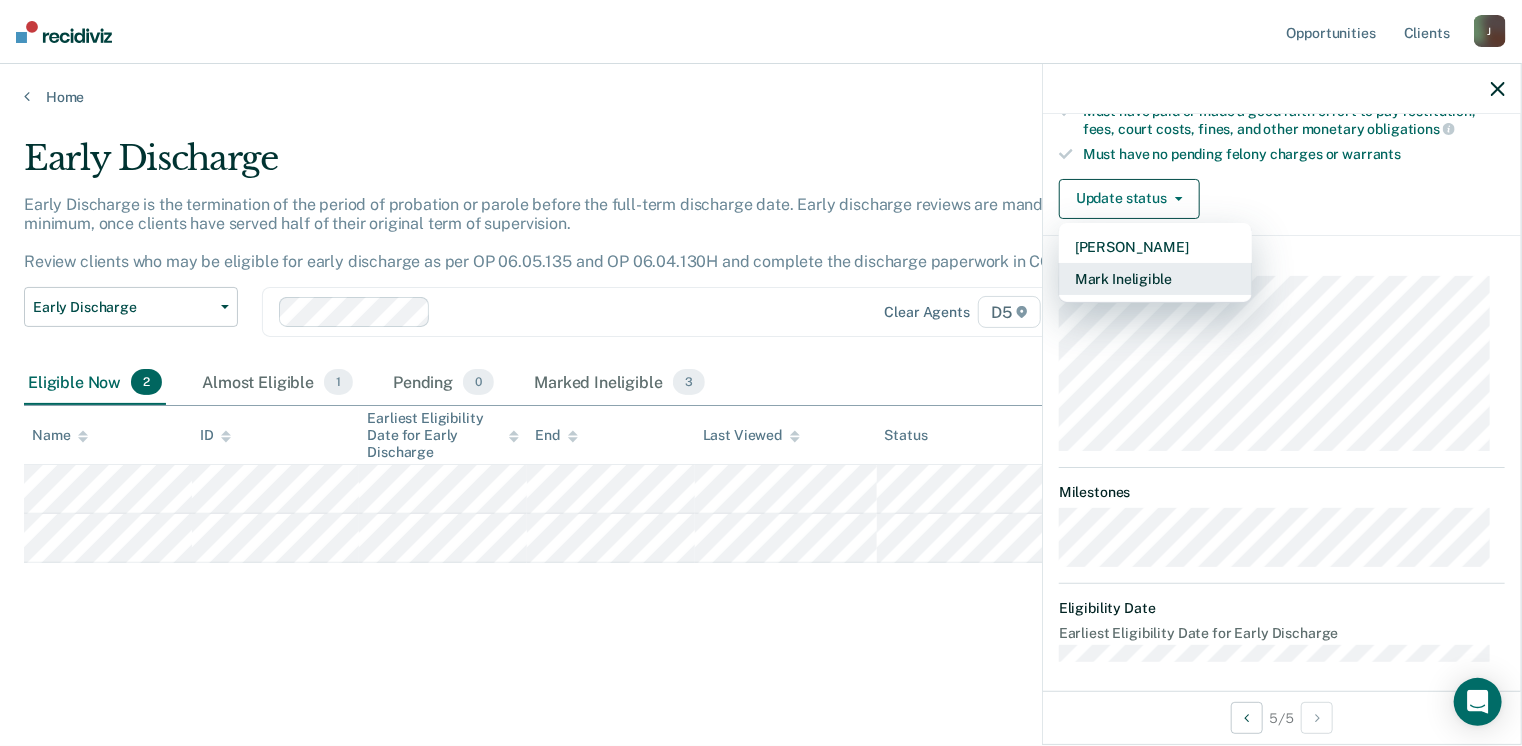click on "Mark Ineligible" at bounding box center [1155, 279] 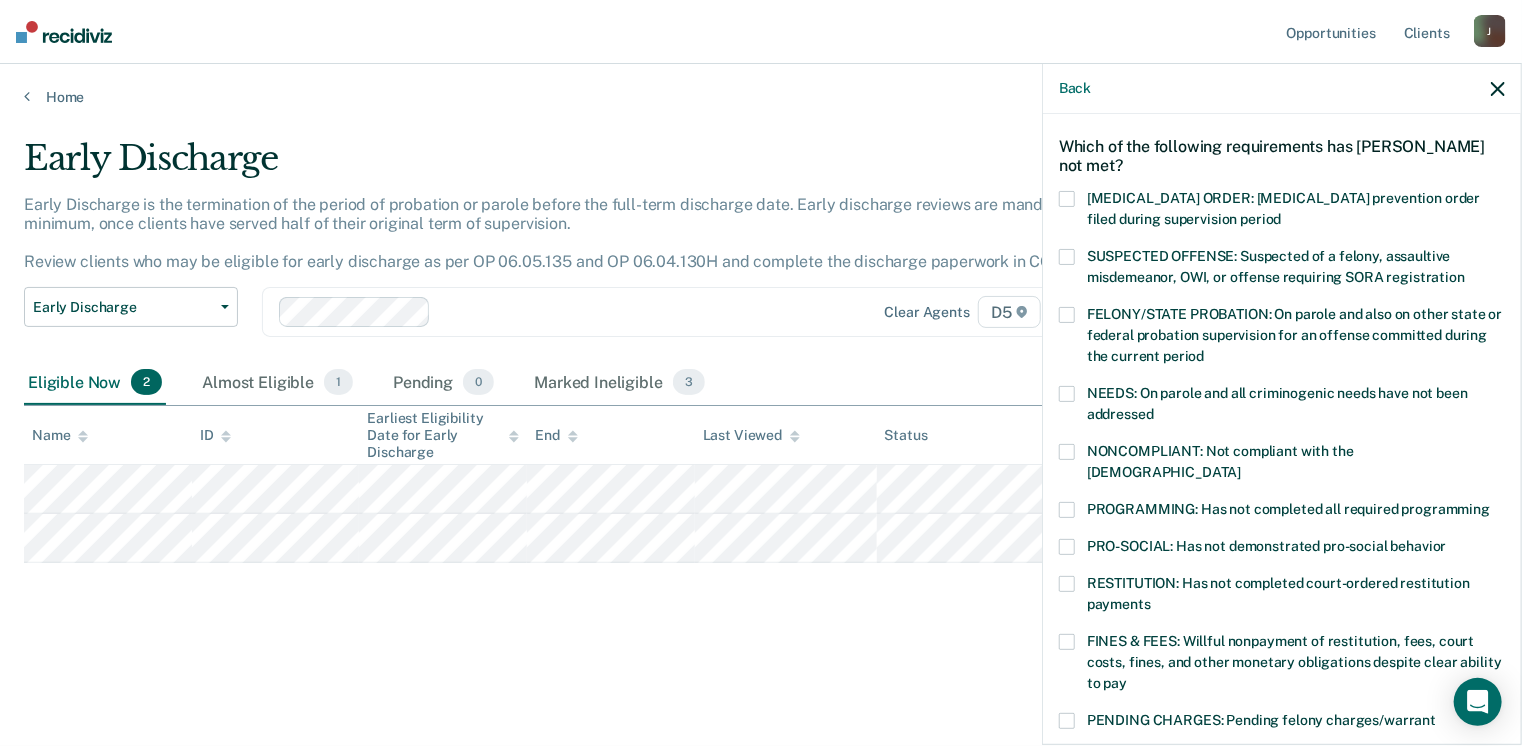 scroll, scrollTop: 62, scrollLeft: 0, axis: vertical 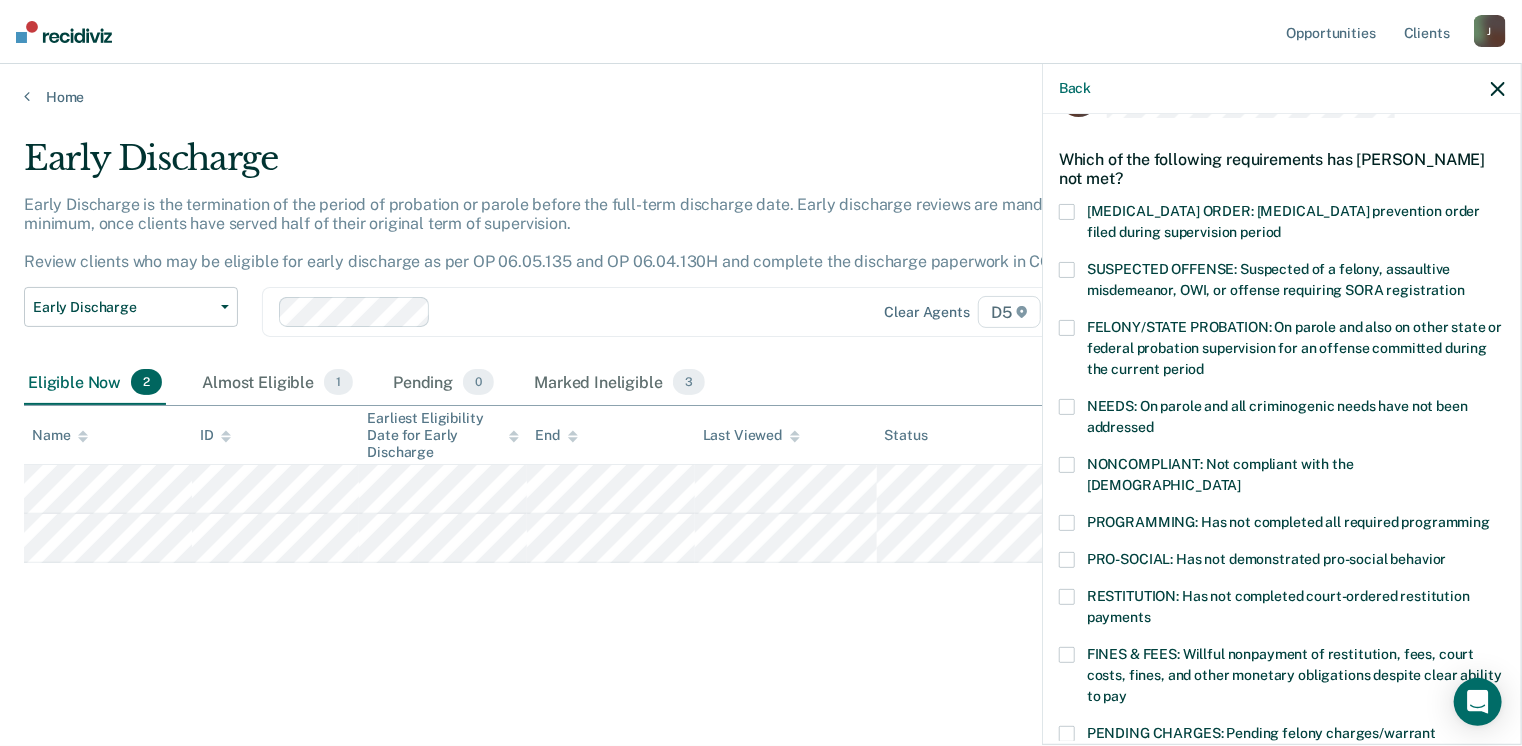 click on "NEEDS: On parole and all criminogenic needs have not been addressed" at bounding box center [1282, 420] 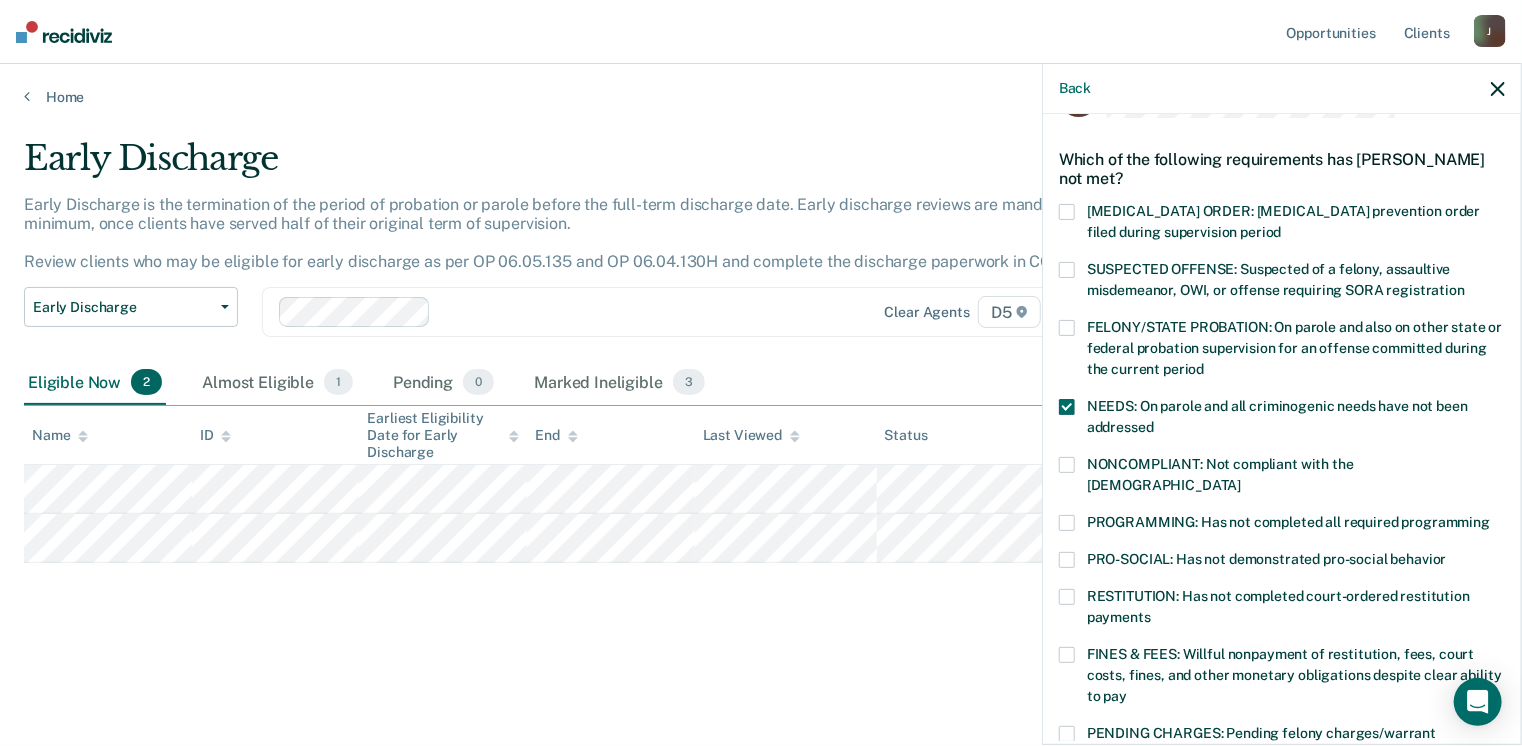click at bounding box center [1067, 597] 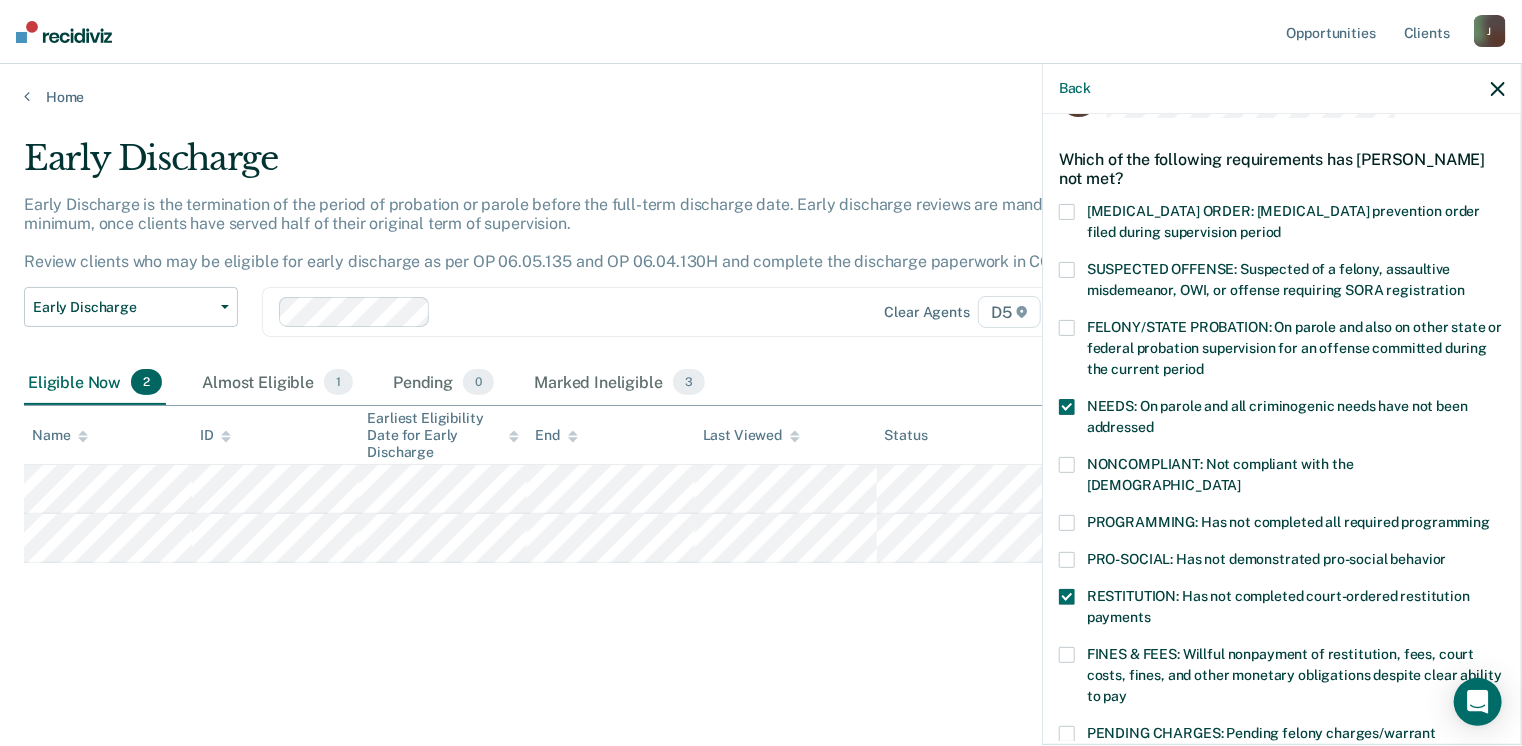 click at bounding box center (1067, 597) 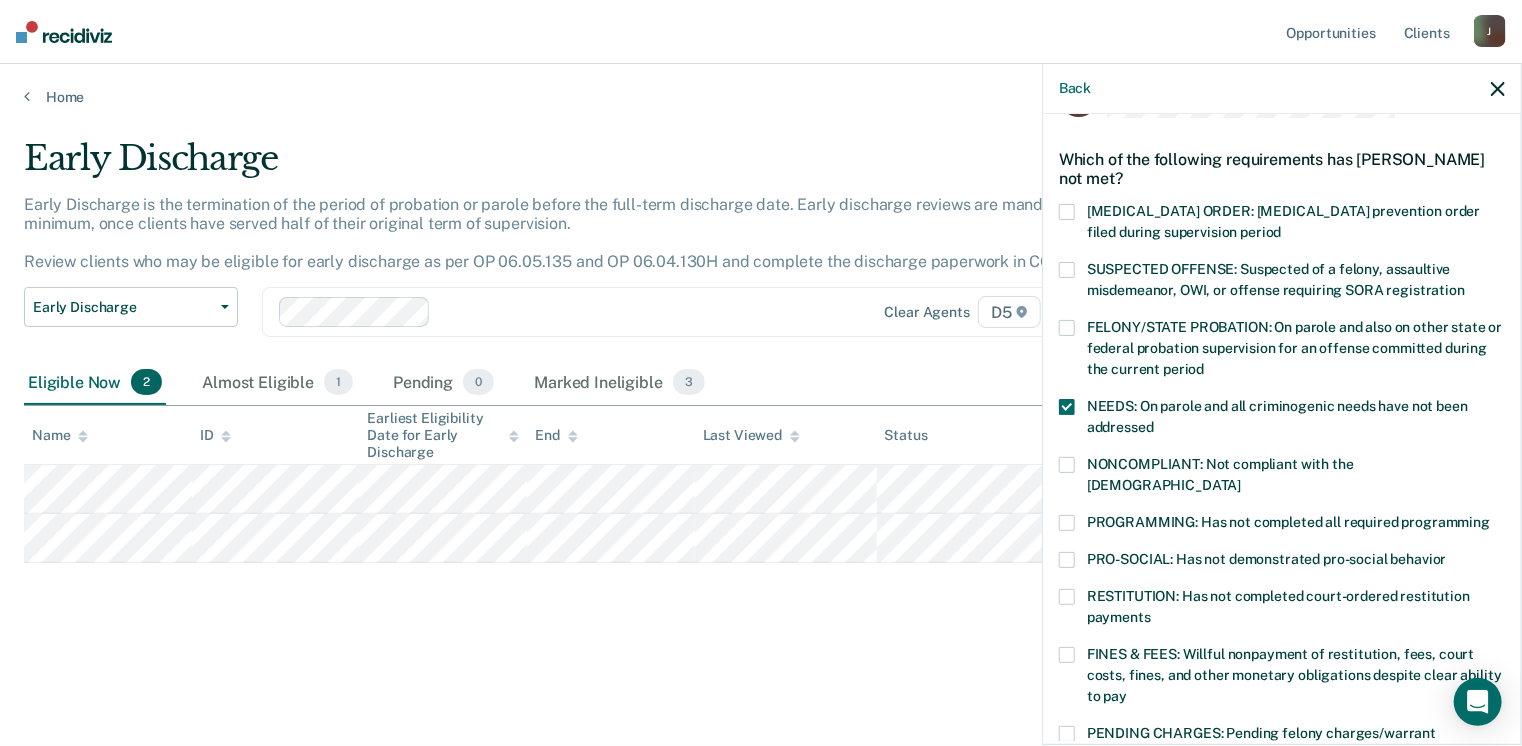 click at bounding box center [1067, 655] 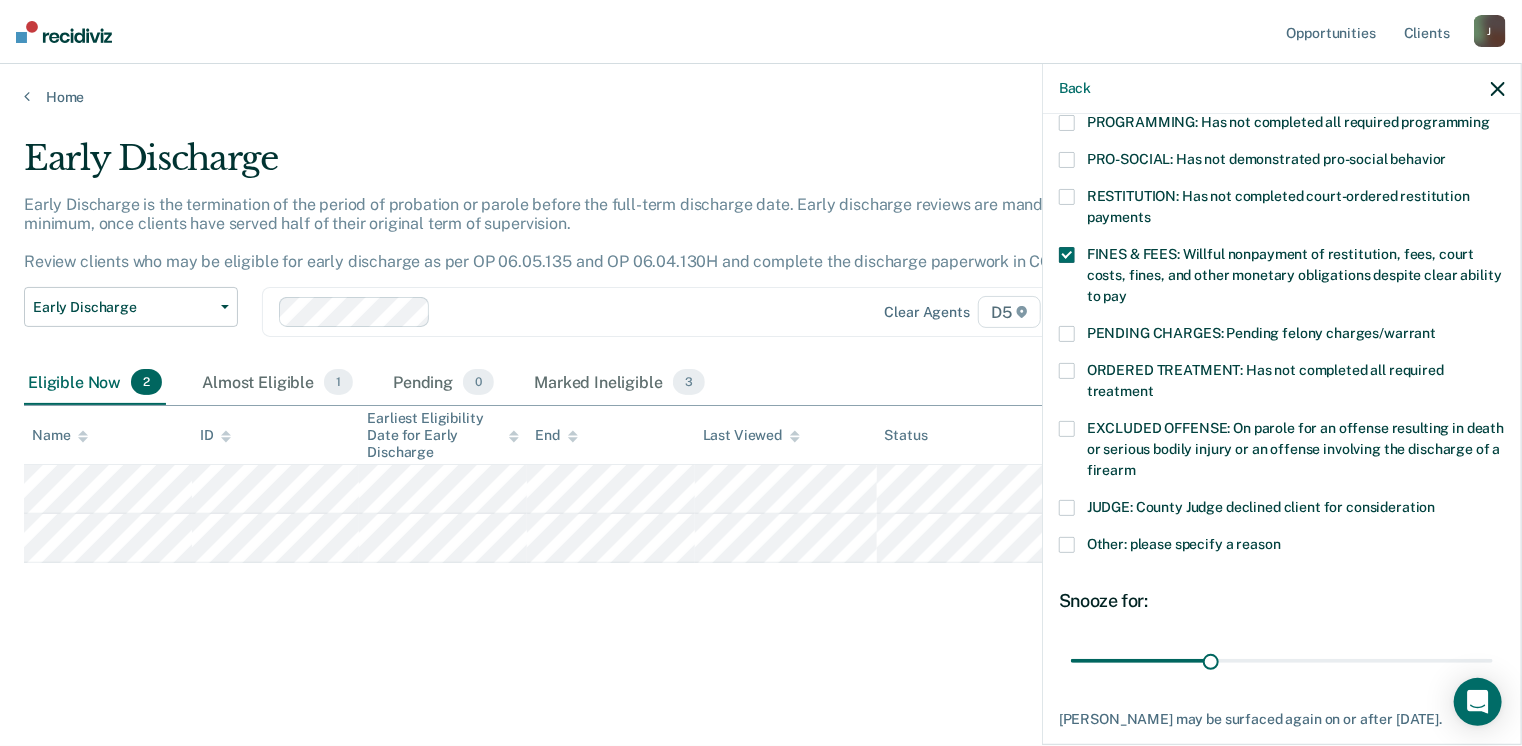 scroll, scrollTop: 568, scrollLeft: 0, axis: vertical 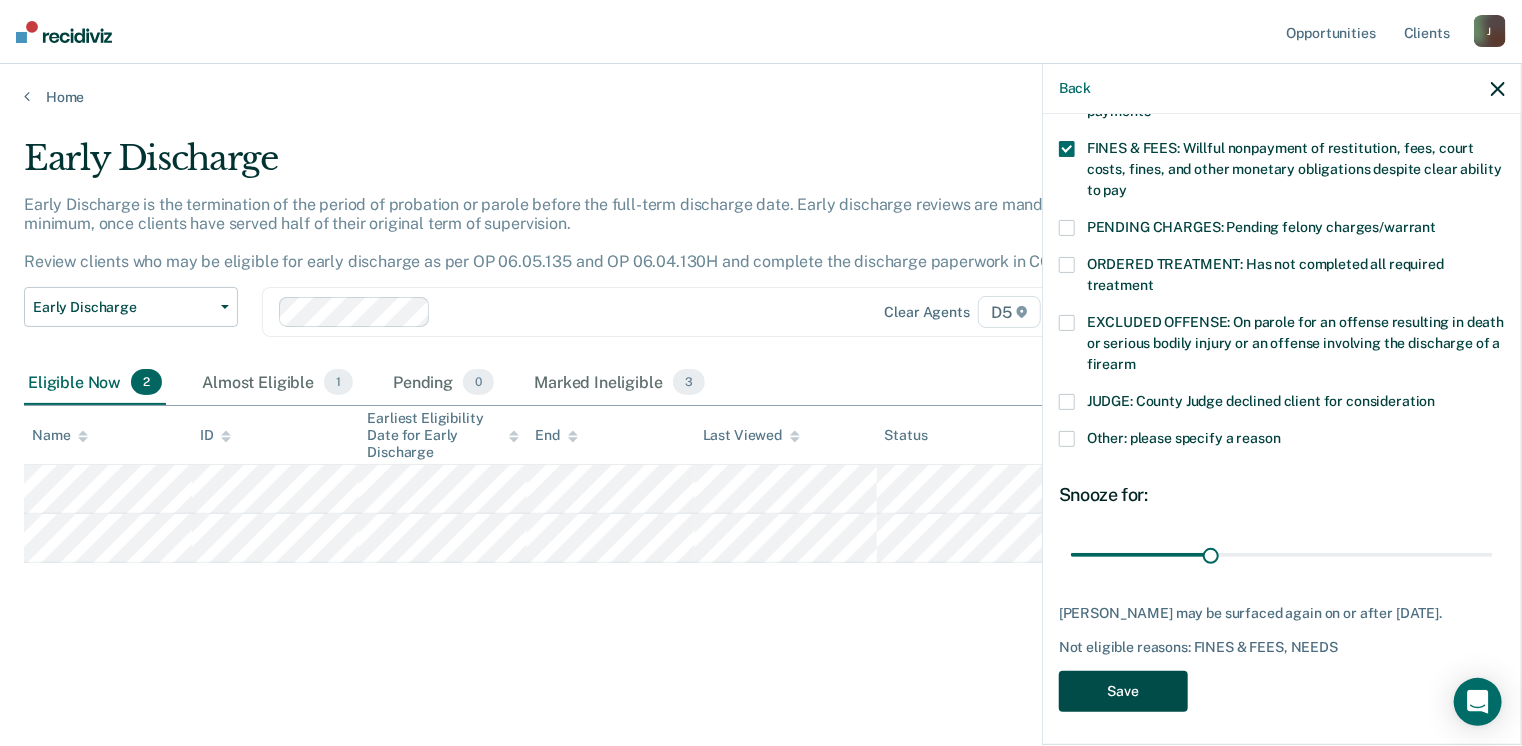 click on "Save" at bounding box center (1123, 691) 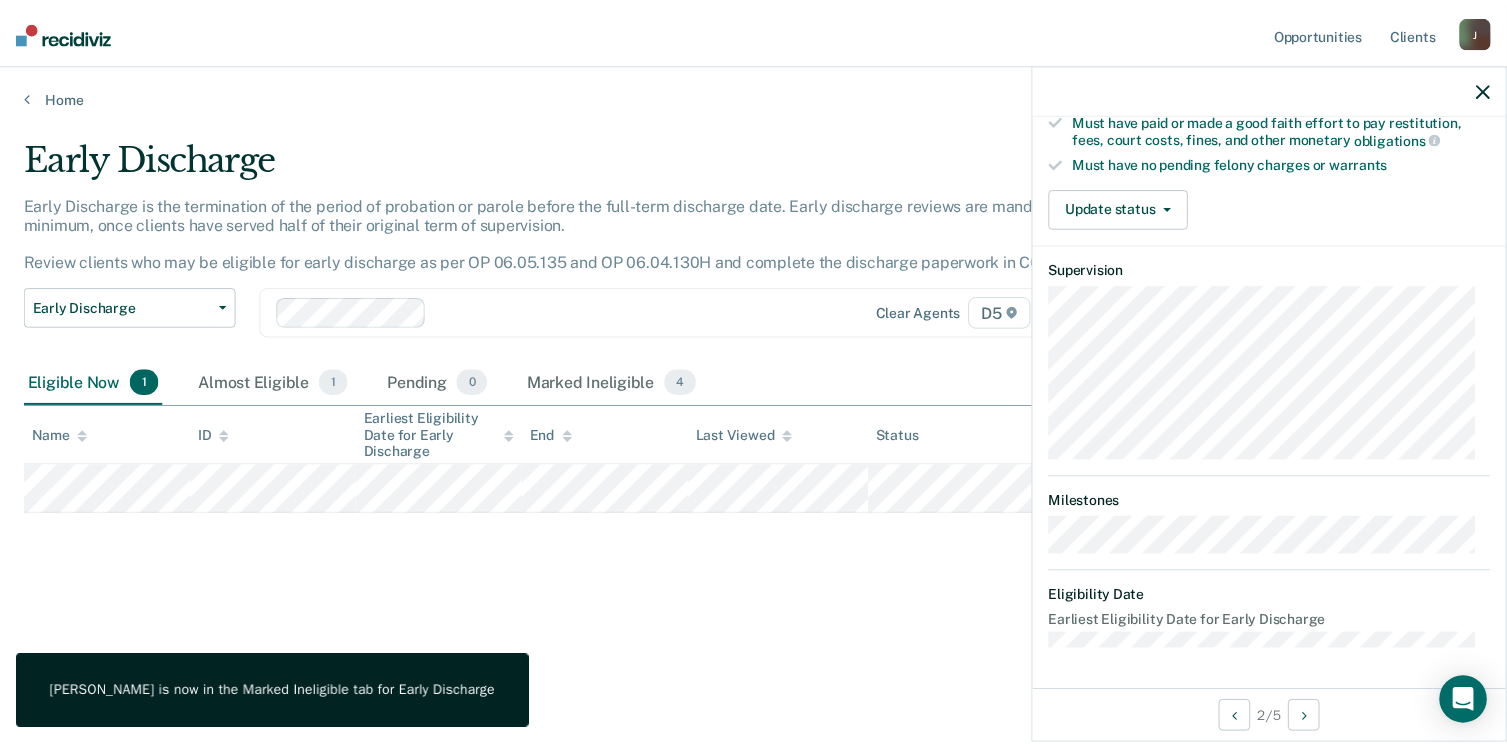 scroll, scrollTop: 541, scrollLeft: 0, axis: vertical 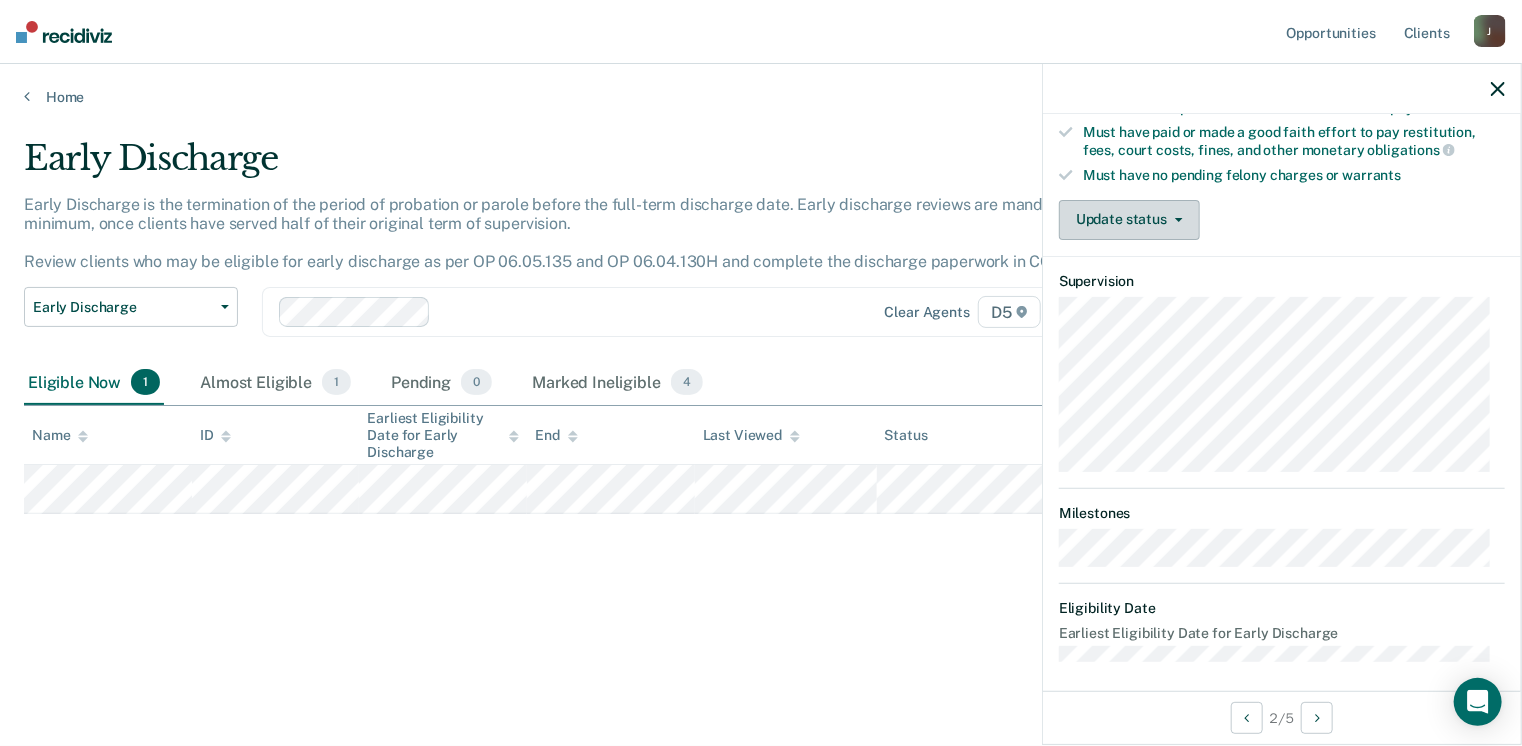 click on "Update status" at bounding box center (1129, 220) 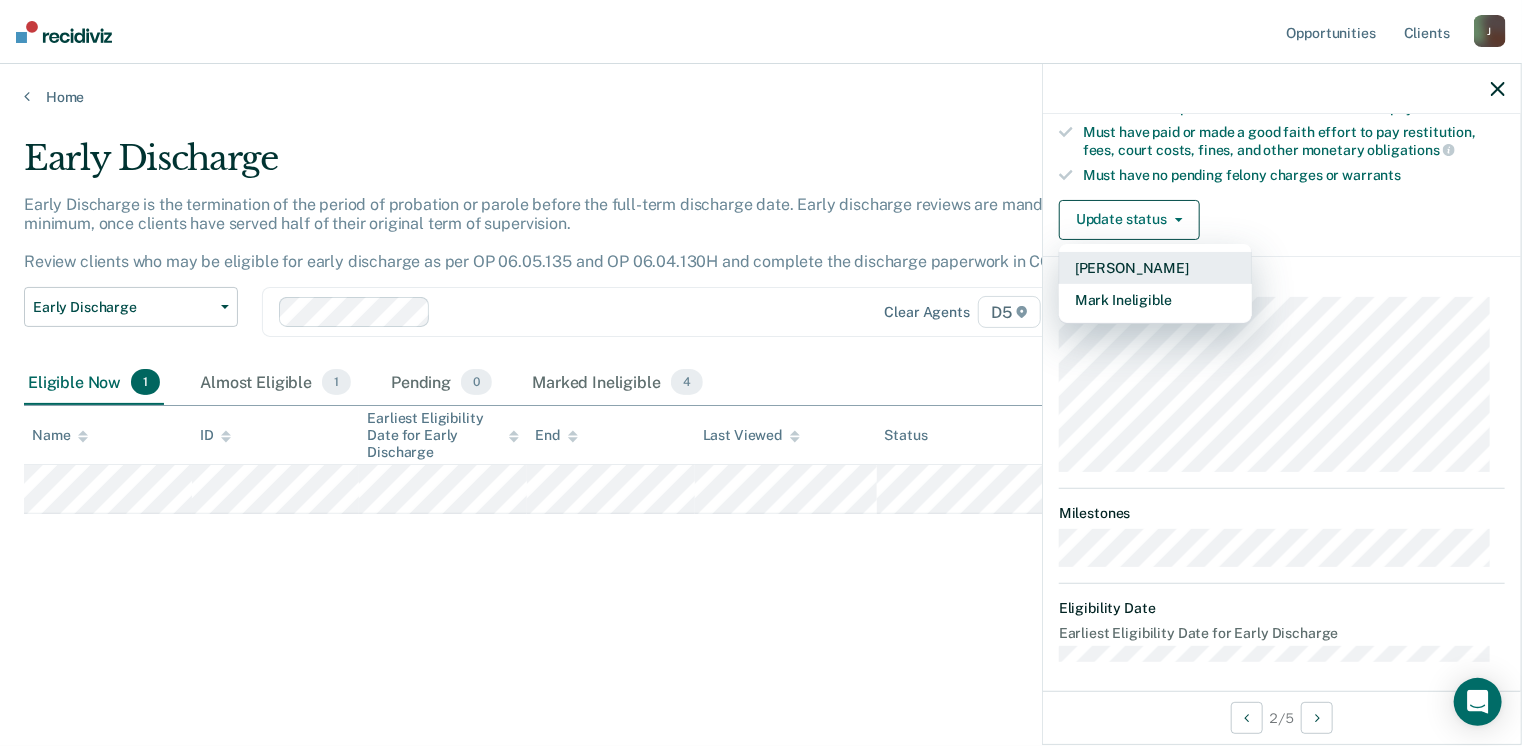click on "[PERSON_NAME]" at bounding box center [1155, 268] 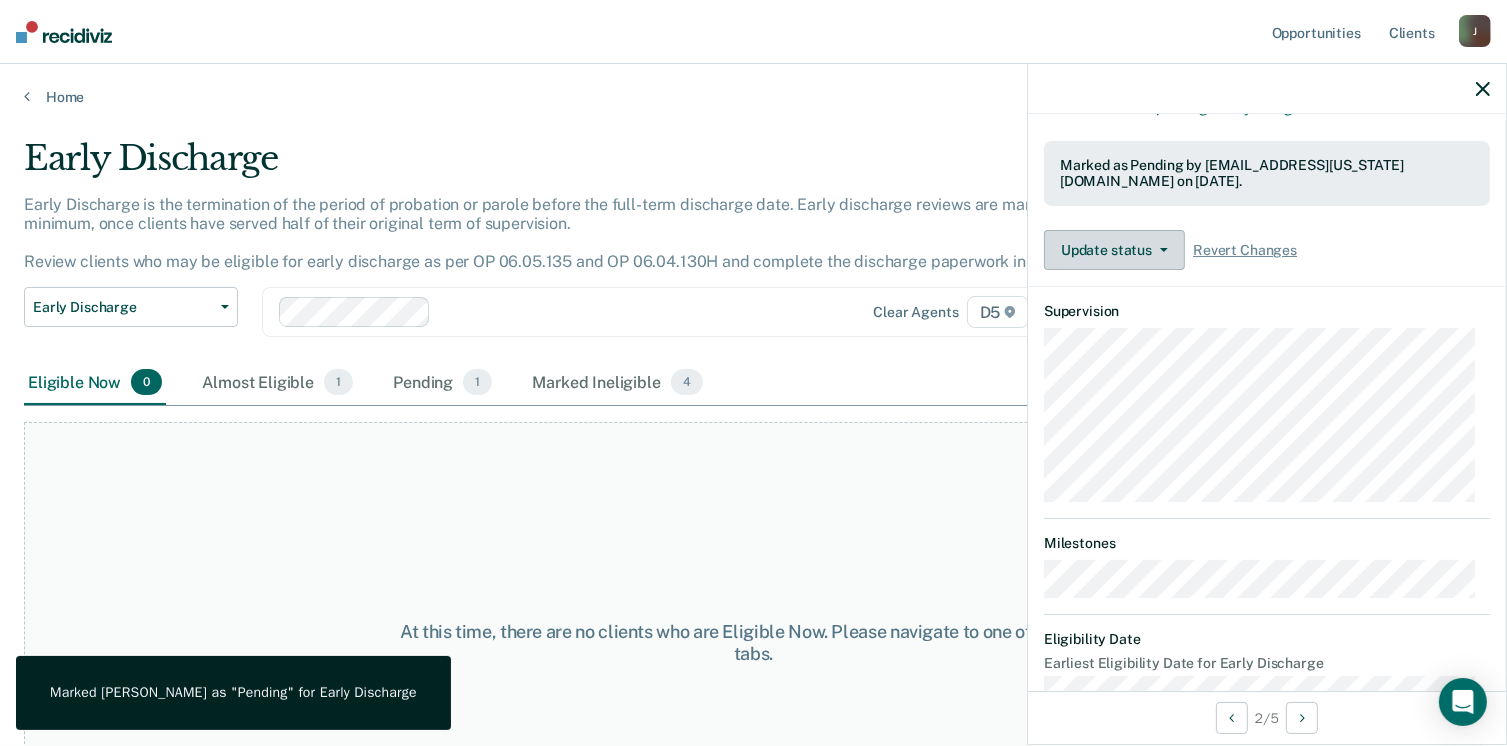 scroll, scrollTop: 639, scrollLeft: 0, axis: vertical 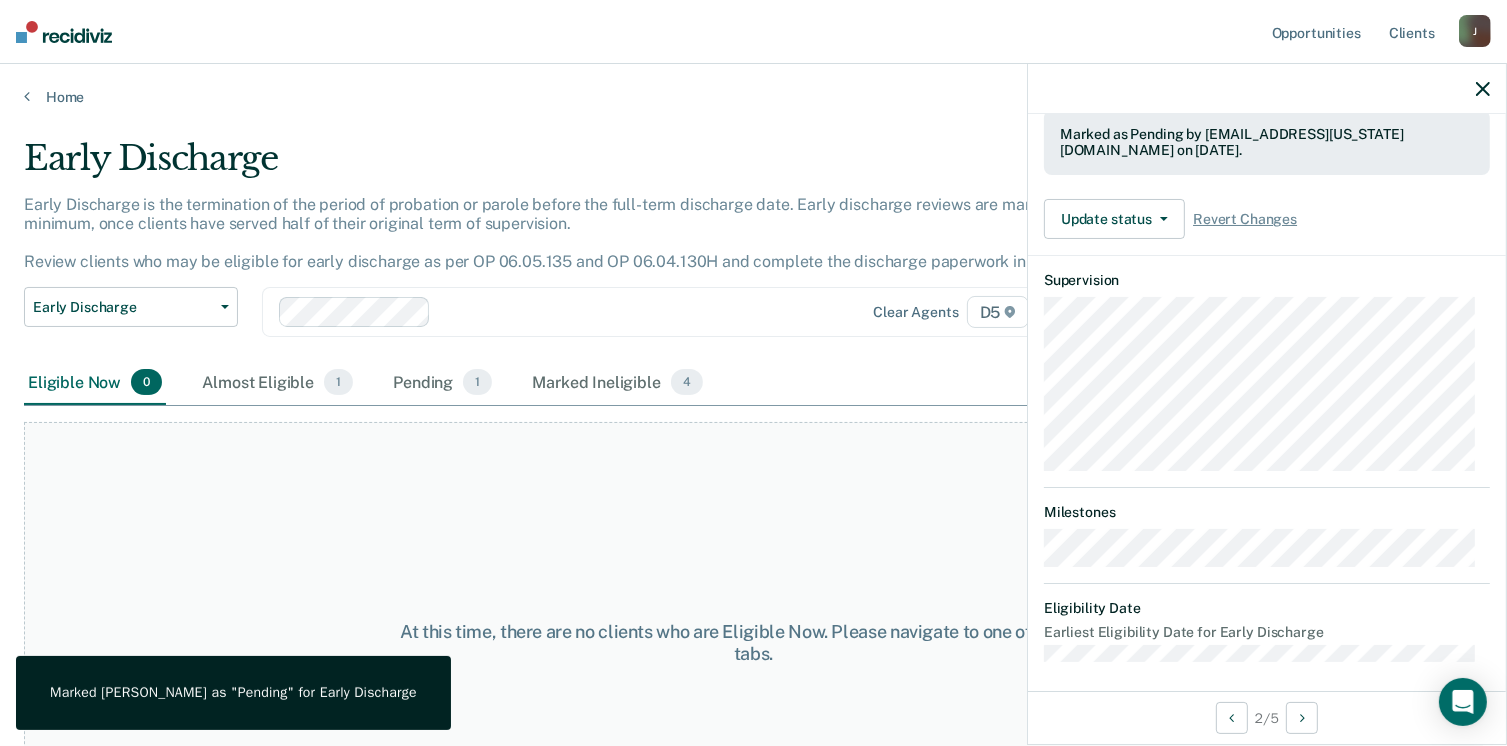 click 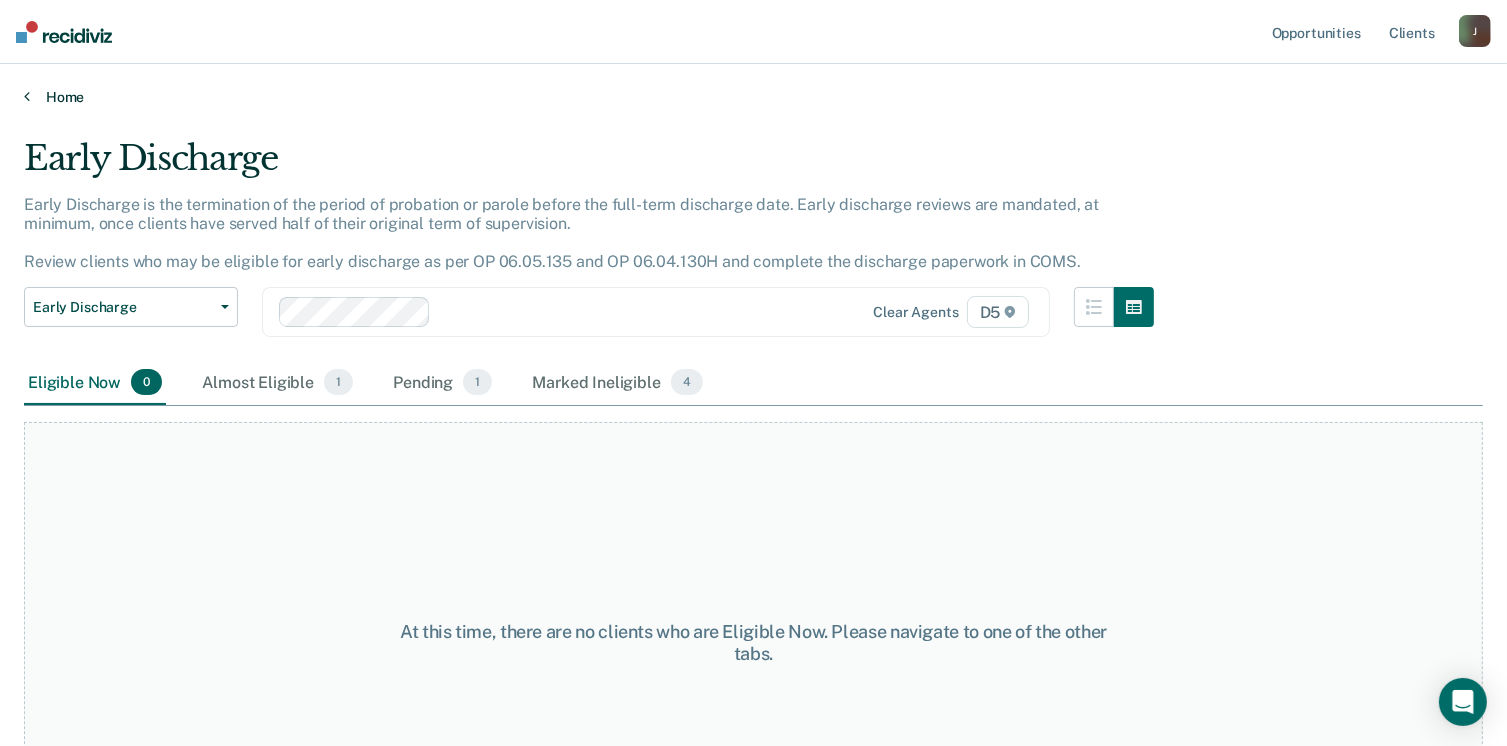click on "Home" at bounding box center (753, 97) 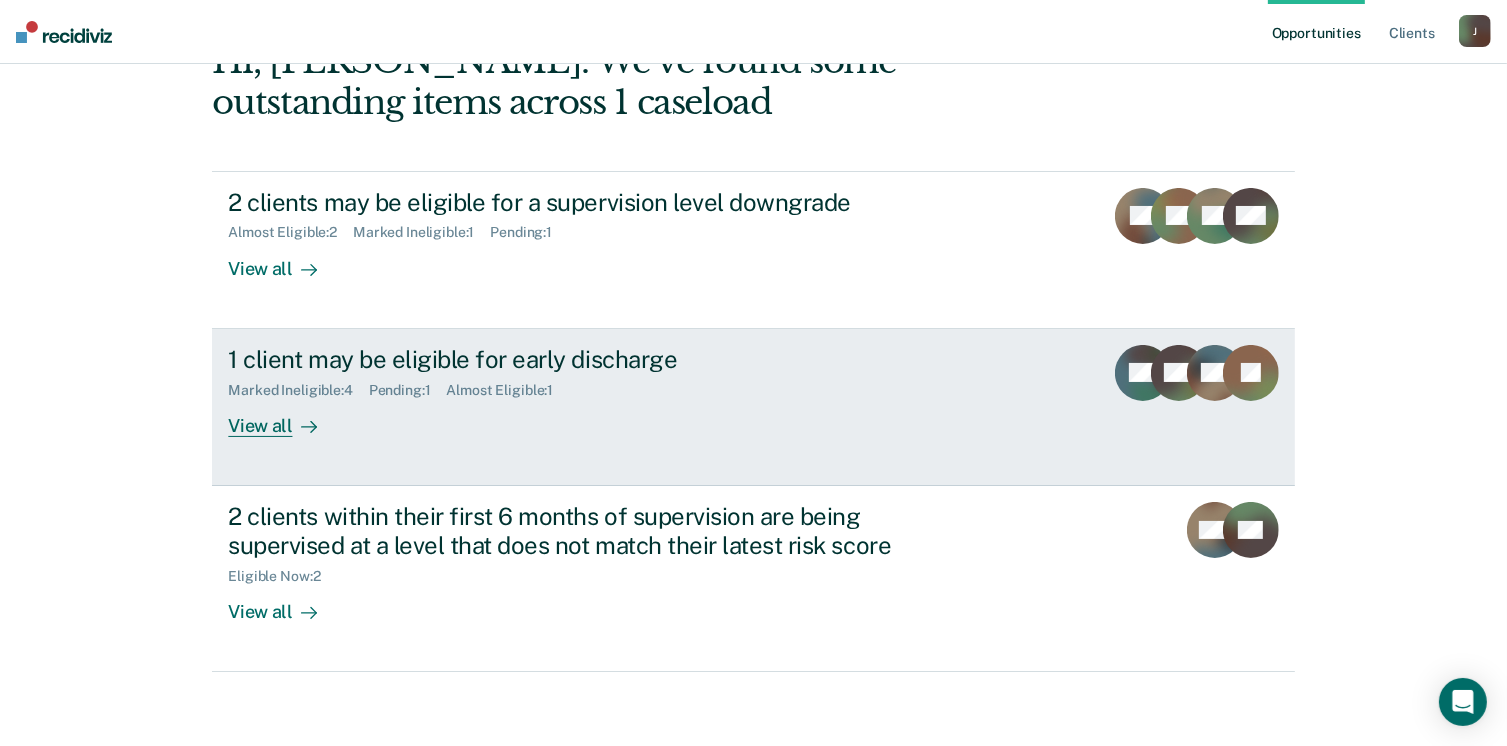 scroll, scrollTop: 133, scrollLeft: 0, axis: vertical 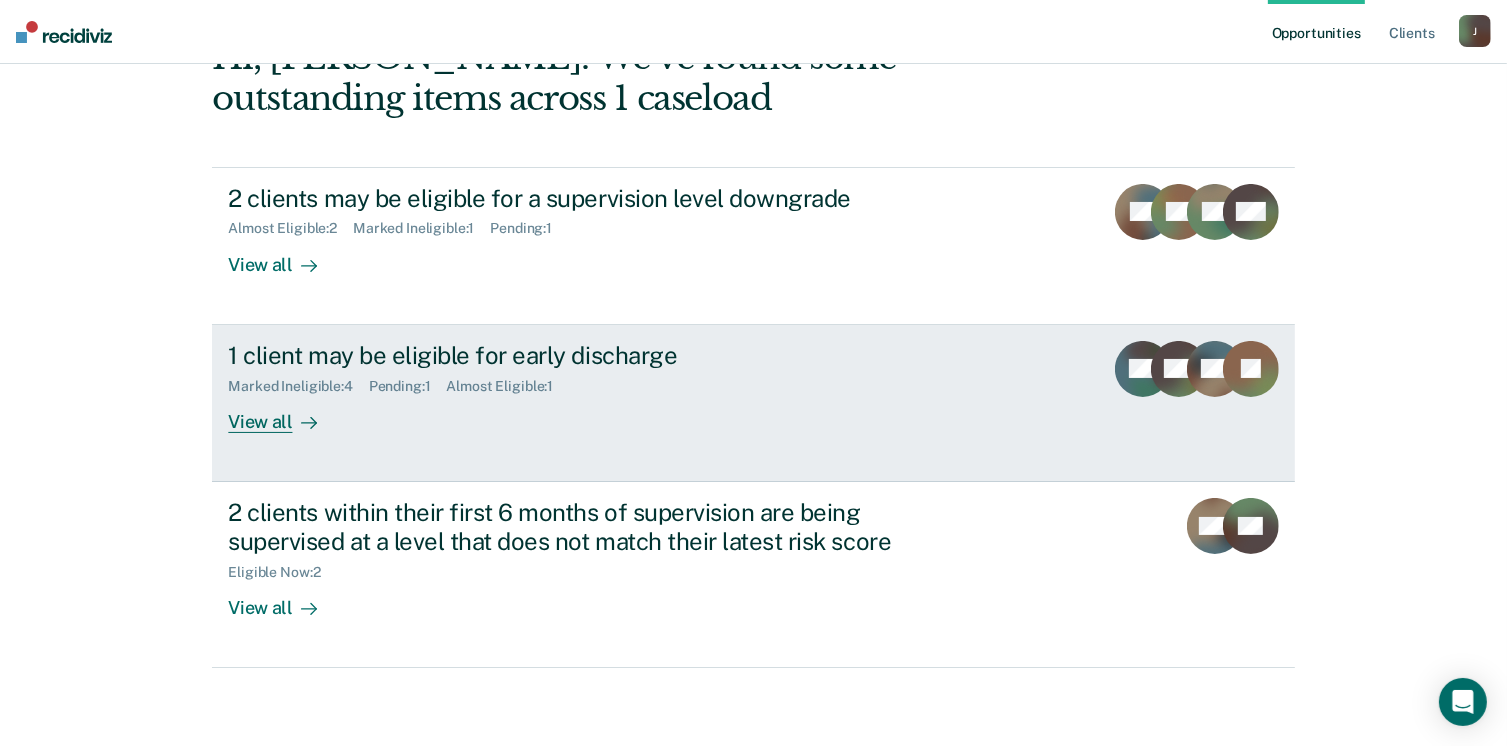 click on "View all" at bounding box center (284, 413) 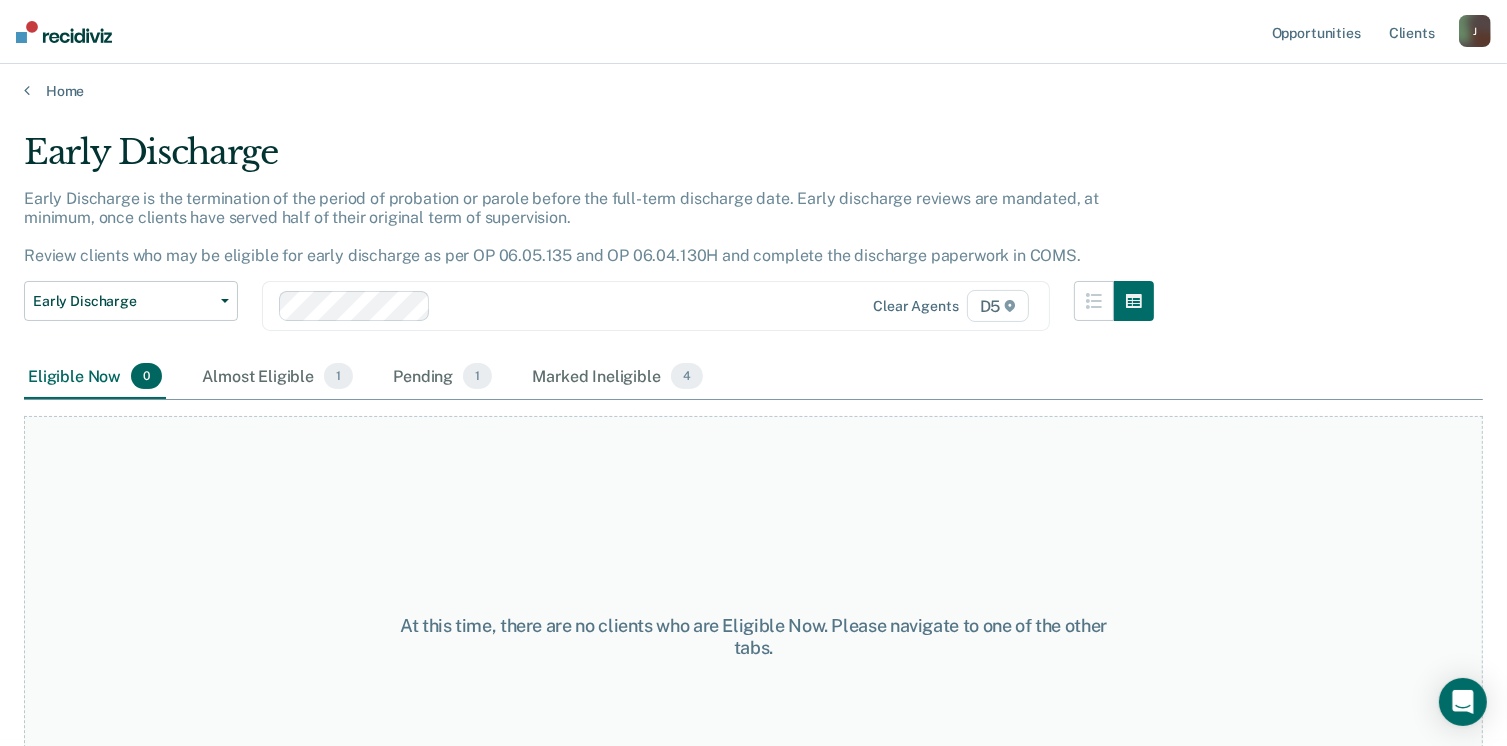 scroll, scrollTop: 0, scrollLeft: 0, axis: both 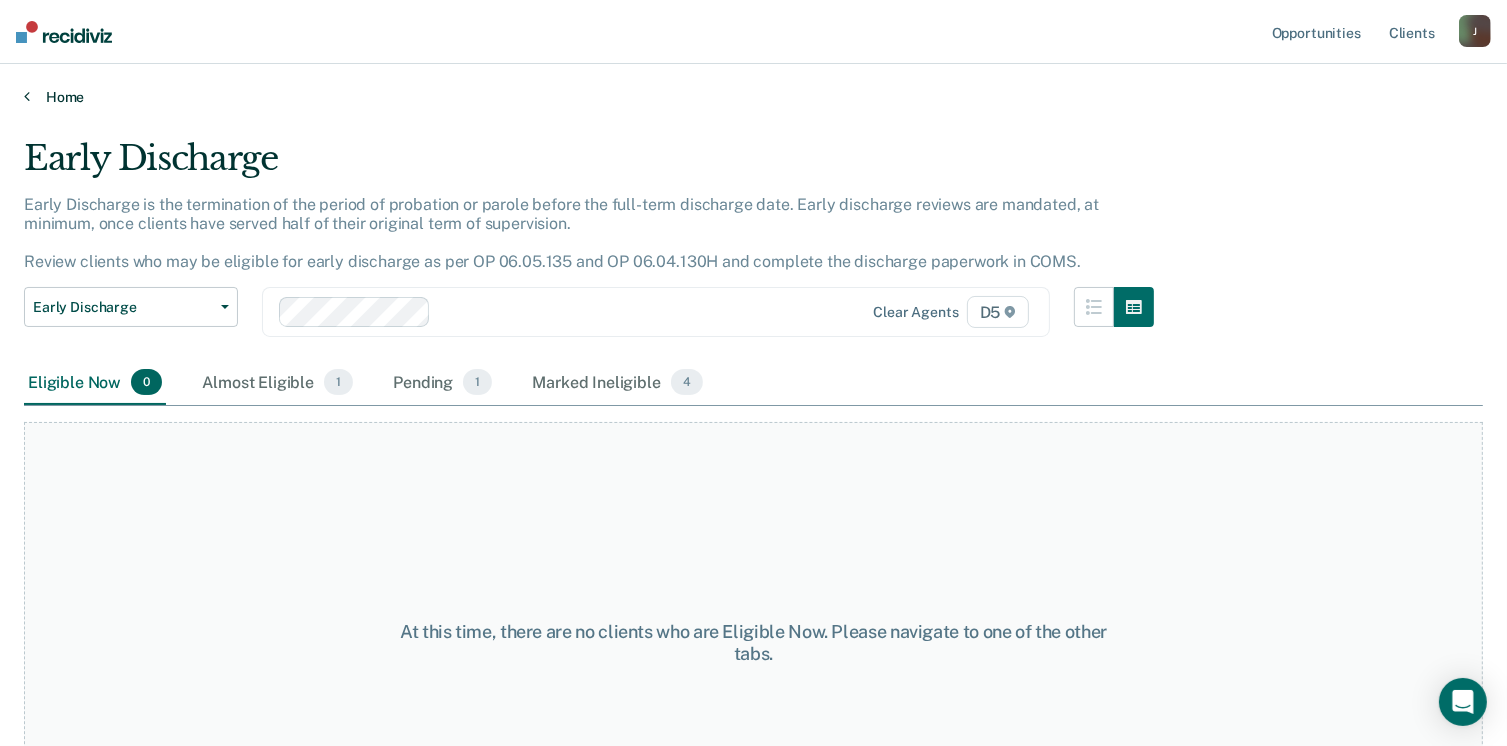 click on "Home" at bounding box center [753, 97] 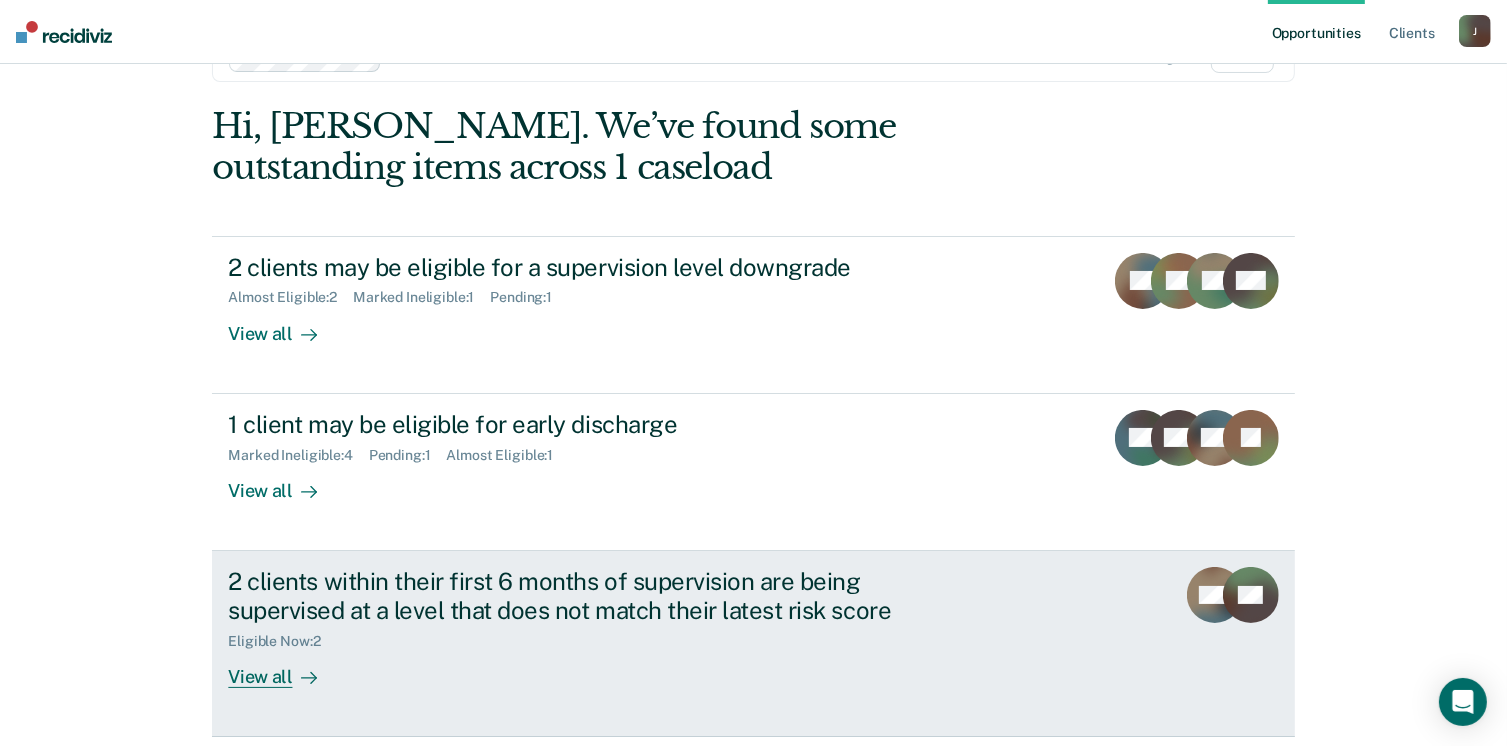 scroll, scrollTop: 133, scrollLeft: 0, axis: vertical 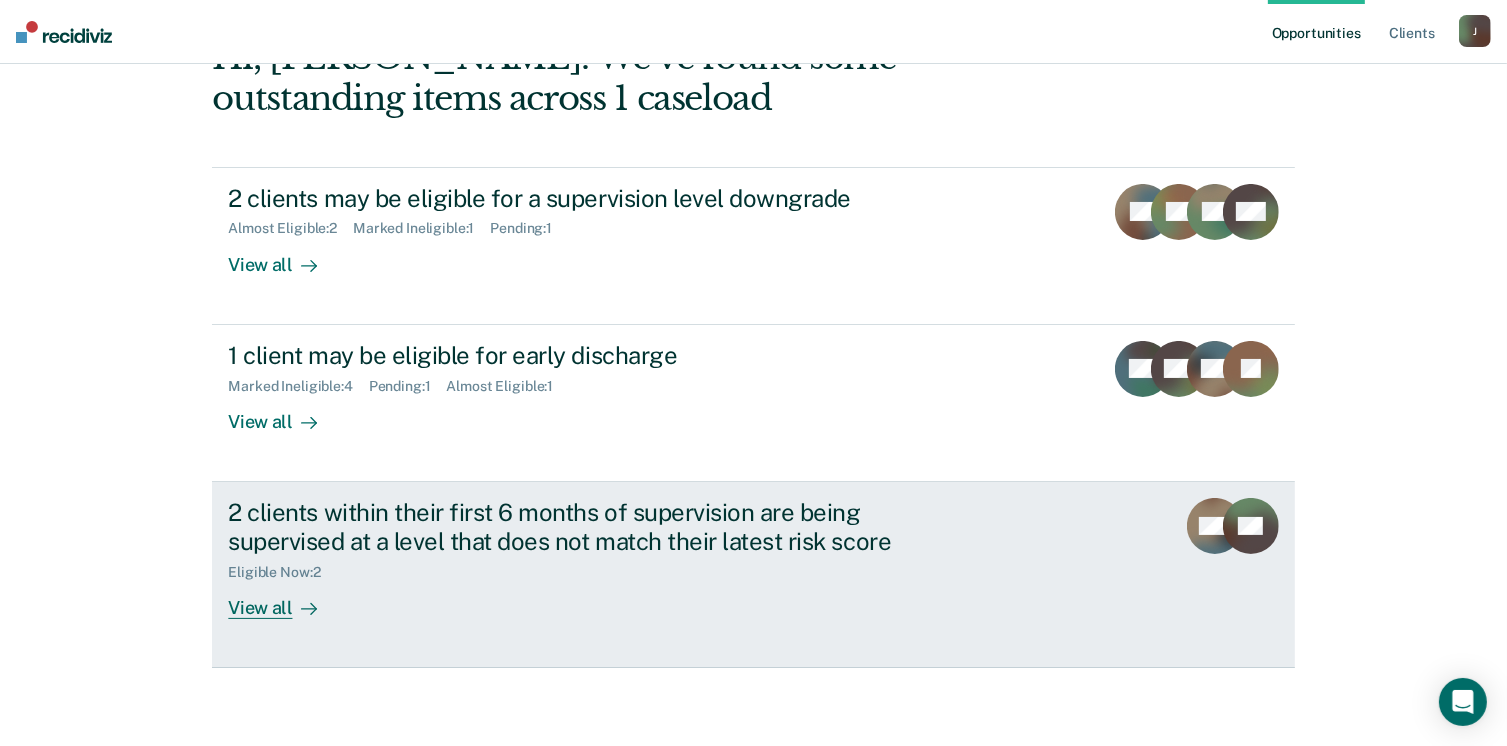 click on "View all" at bounding box center (284, 599) 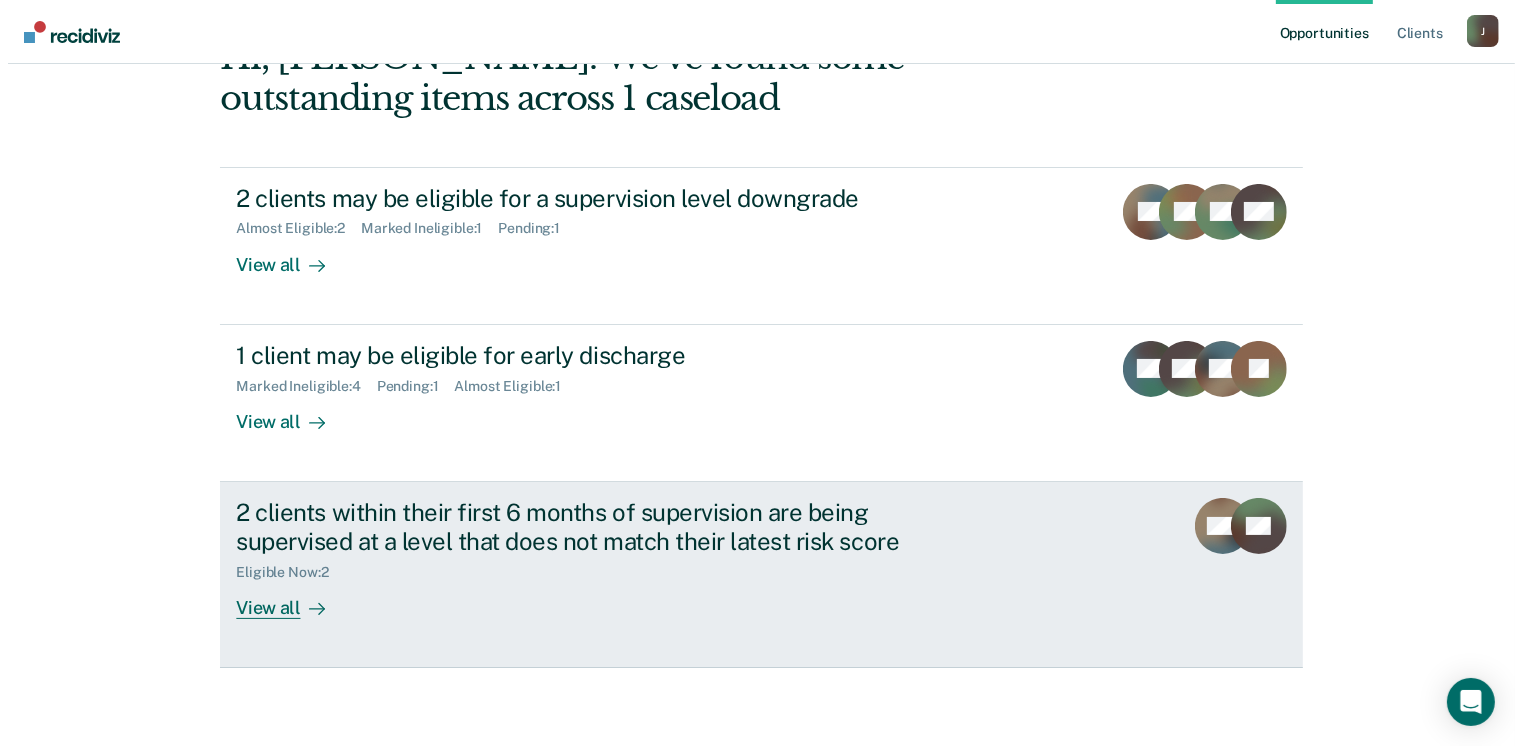 scroll, scrollTop: 0, scrollLeft: 0, axis: both 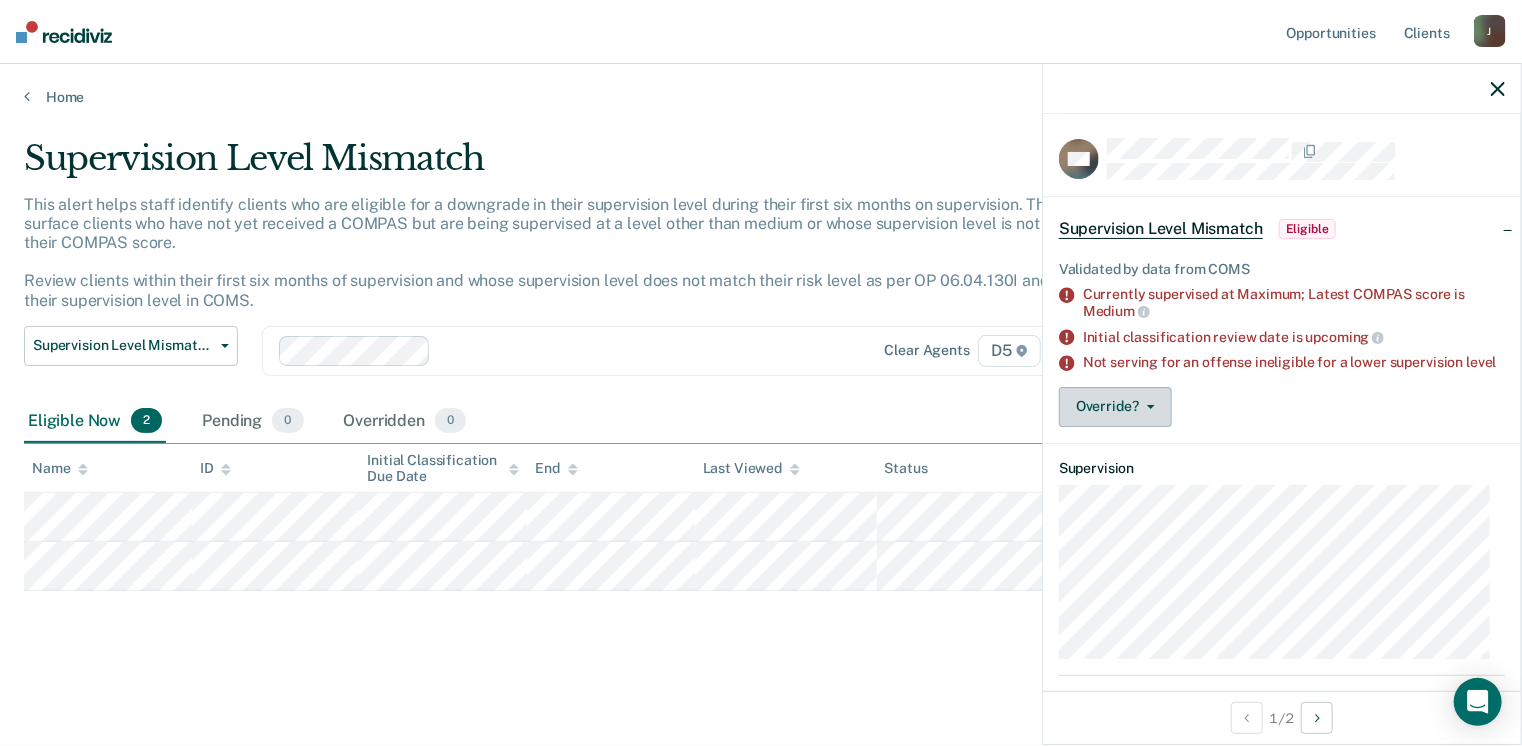 click on "Override?" at bounding box center [1115, 407] 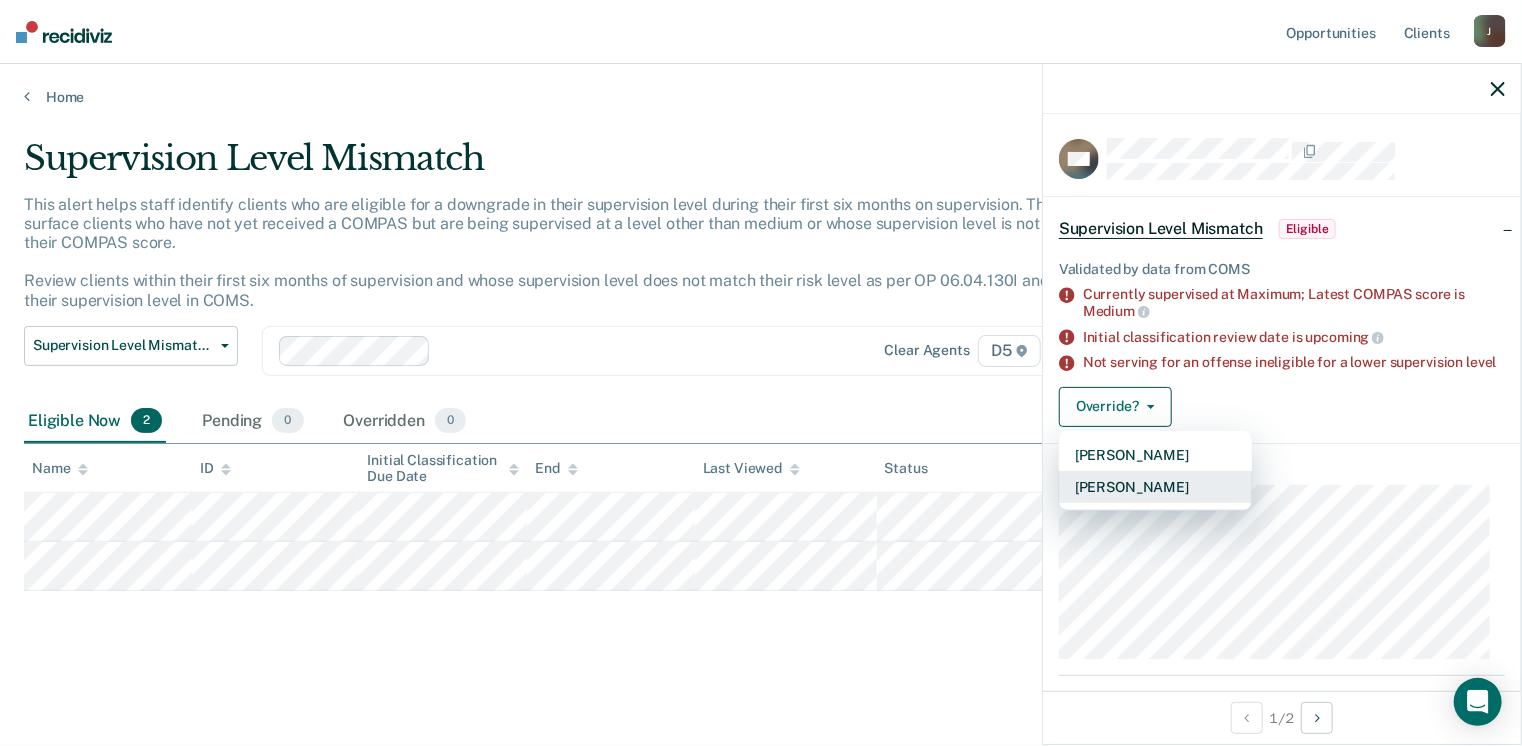 click on "[PERSON_NAME]" at bounding box center (1155, 487) 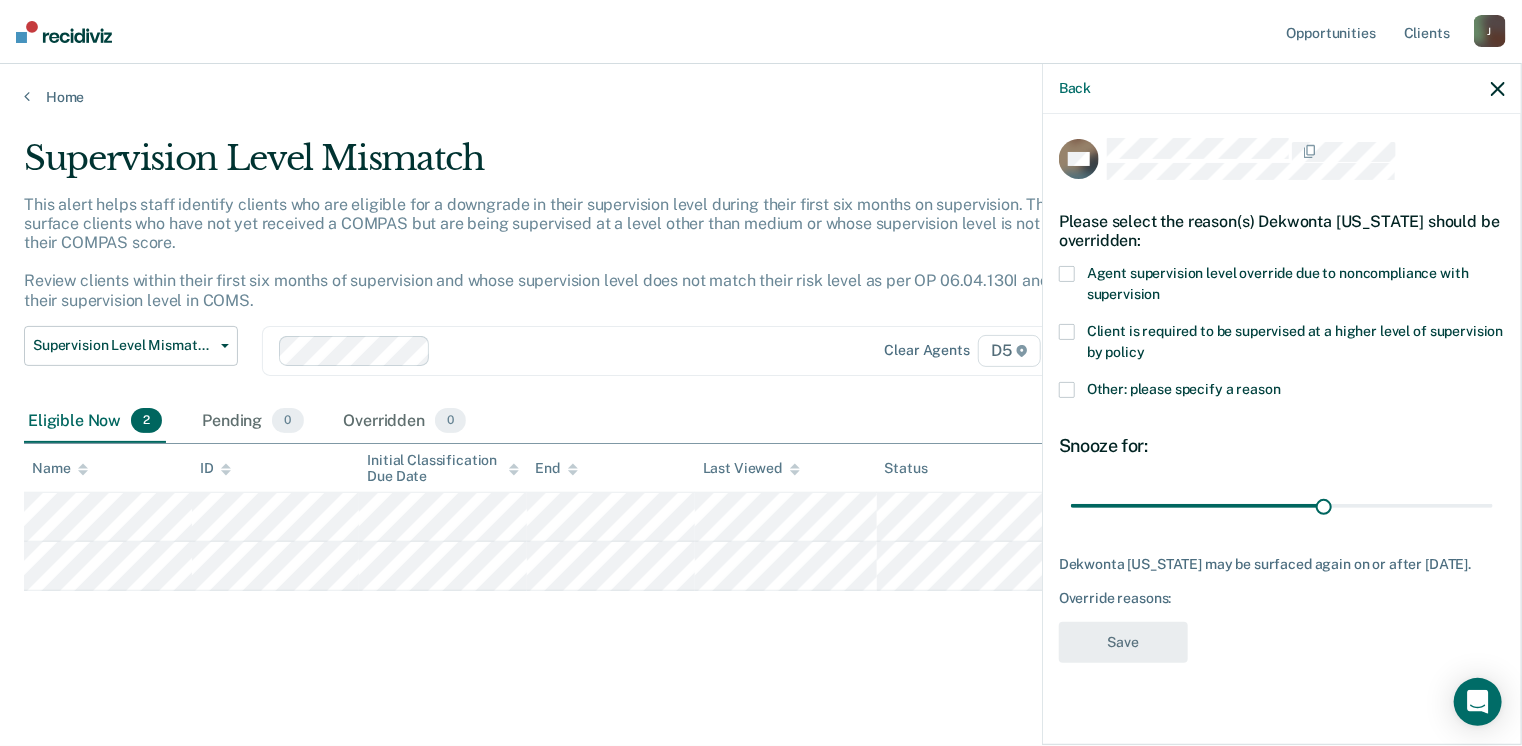 drag, startPoint x: 1069, startPoint y: 388, endPoint x: 1081, endPoint y: 389, distance: 12.0415945 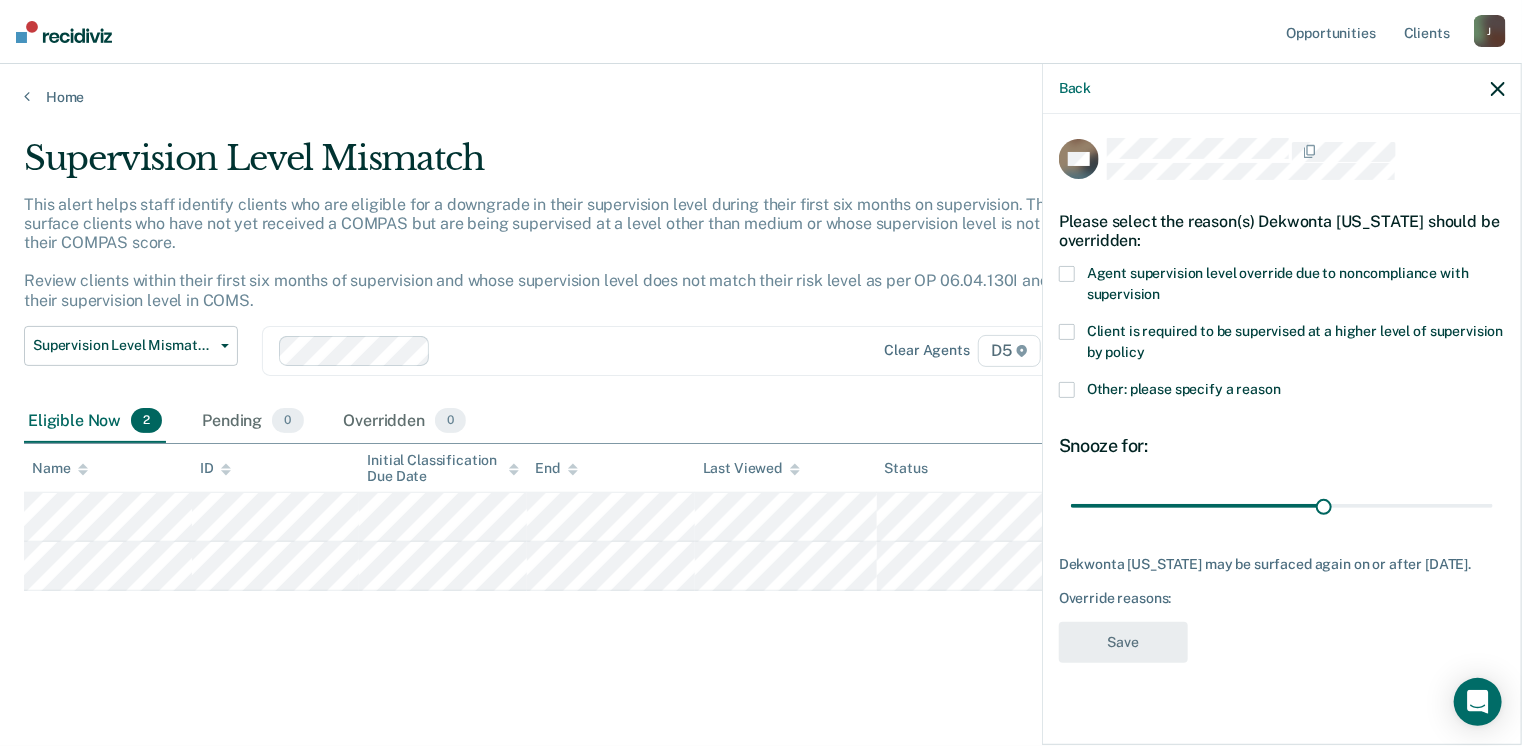 click on "Other: please specify a reason" at bounding box center [1282, 392] 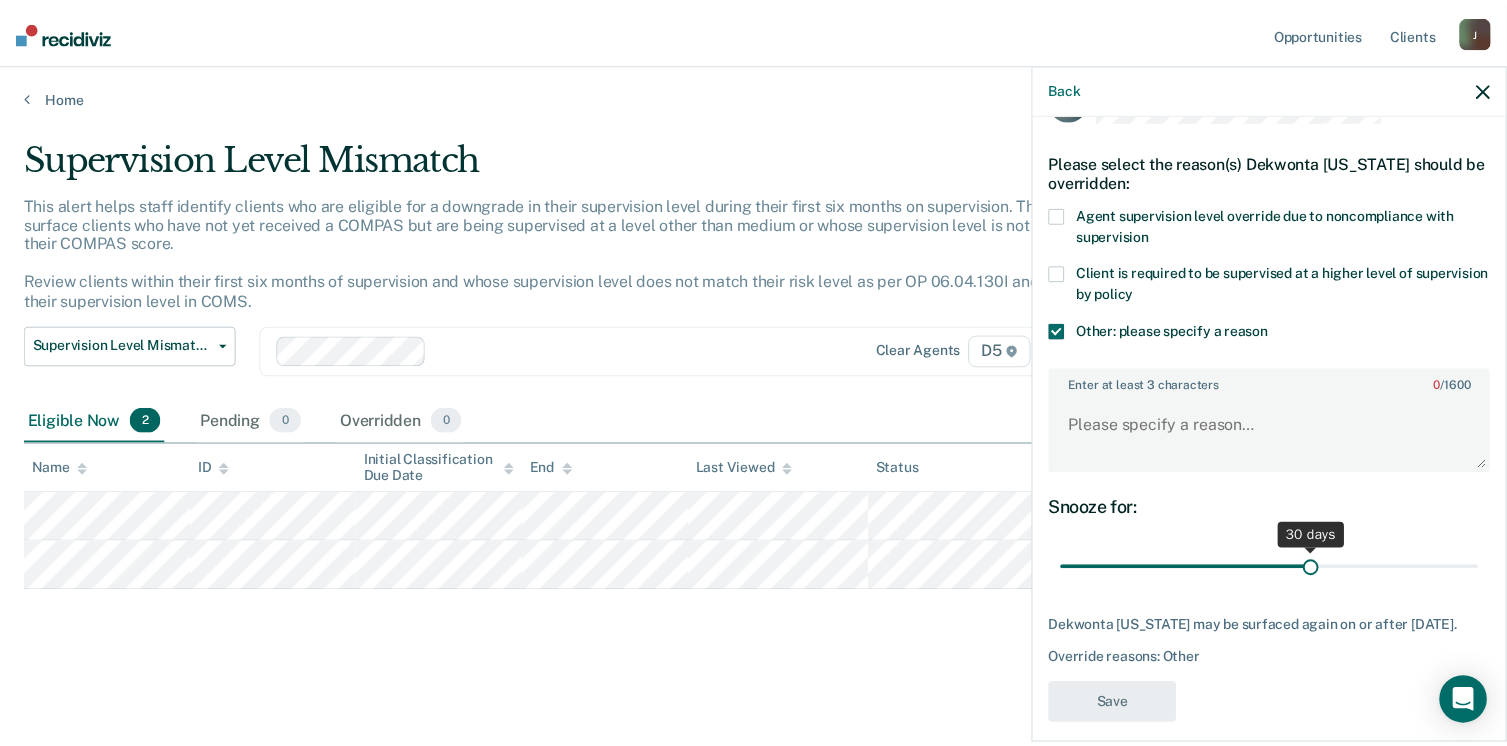 scroll, scrollTop: 91, scrollLeft: 0, axis: vertical 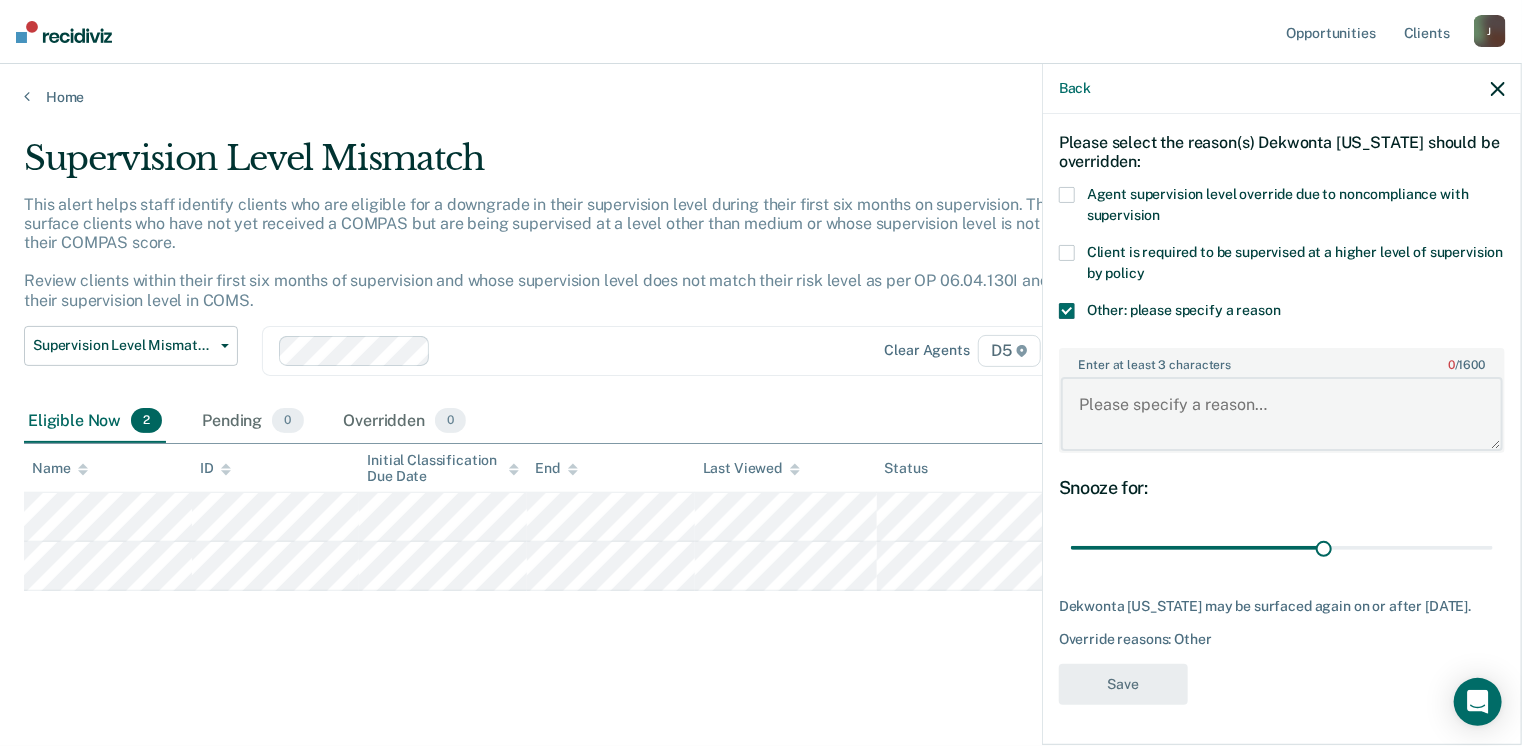 click on "Enter at least 3 characters 0  /  1600" at bounding box center [1282, 414] 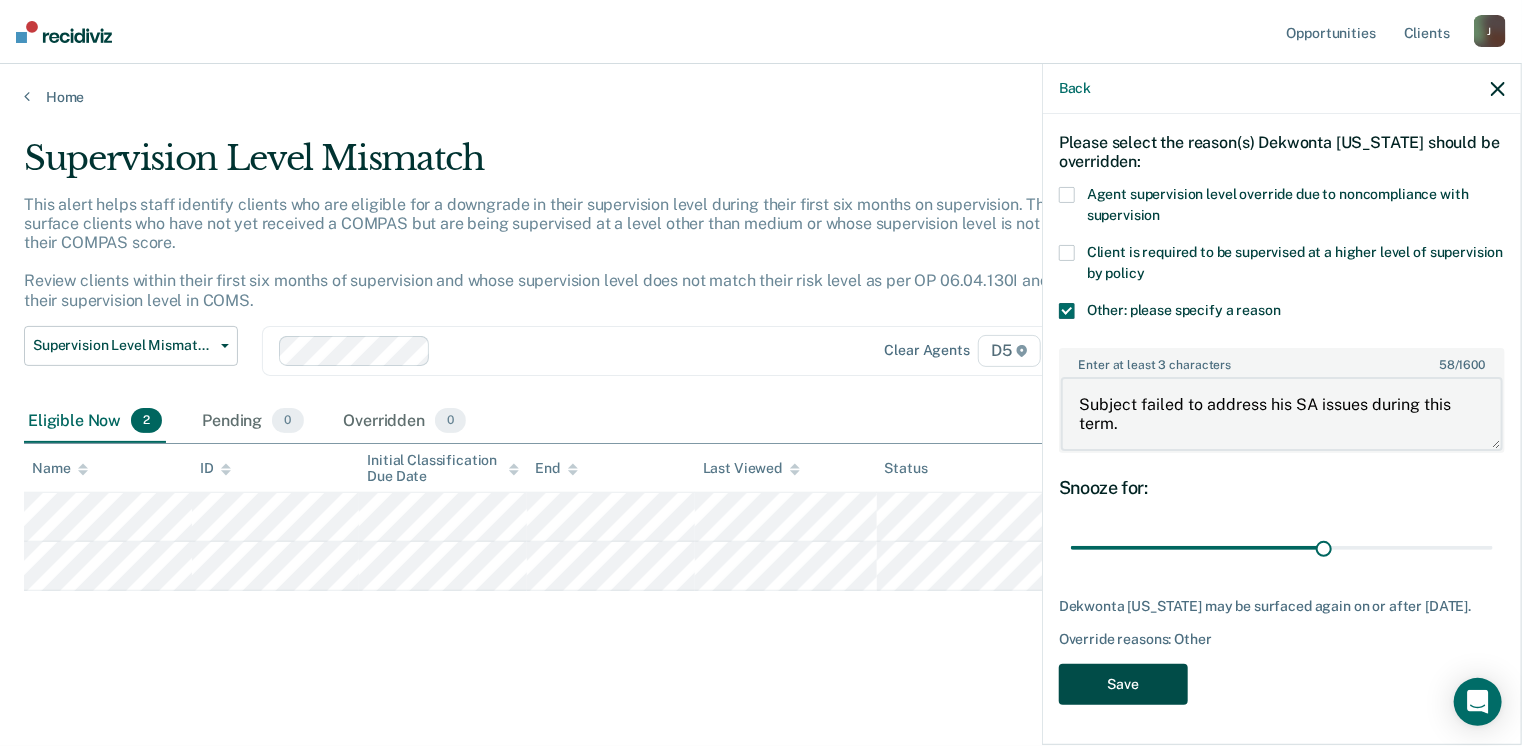 type on "Subject failed to address his SA issues during this term." 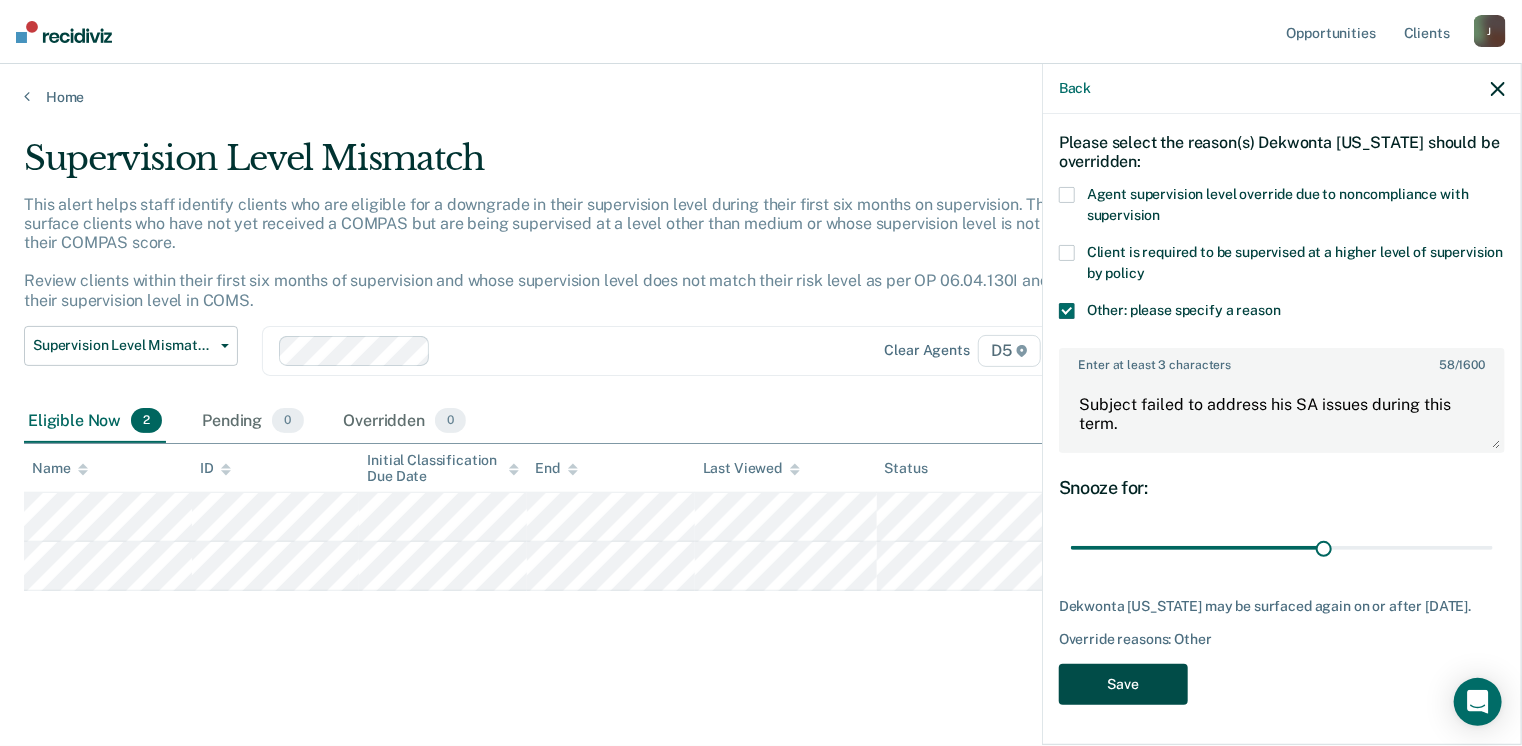 click on "Save" at bounding box center [1123, 684] 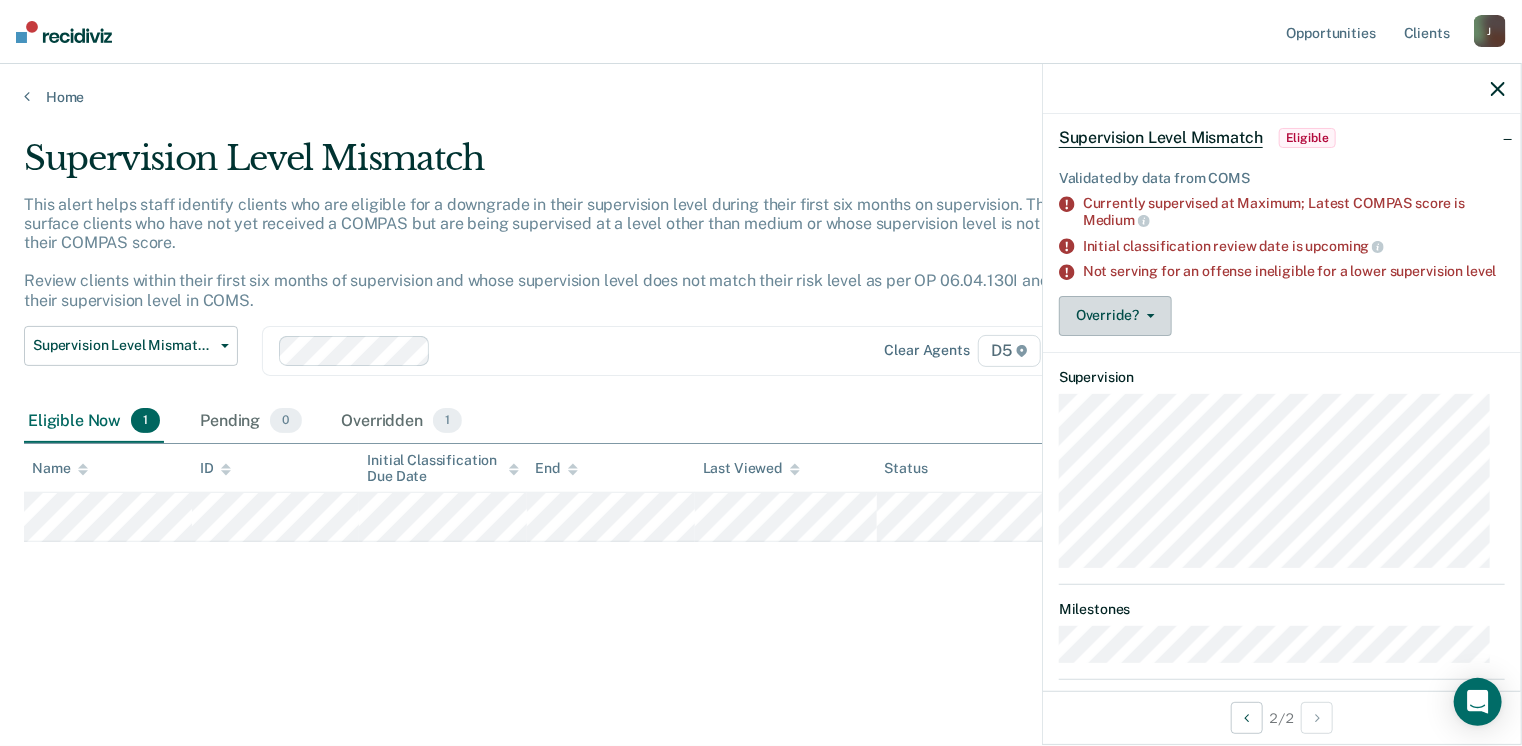 click on "Override?" at bounding box center (1115, 316) 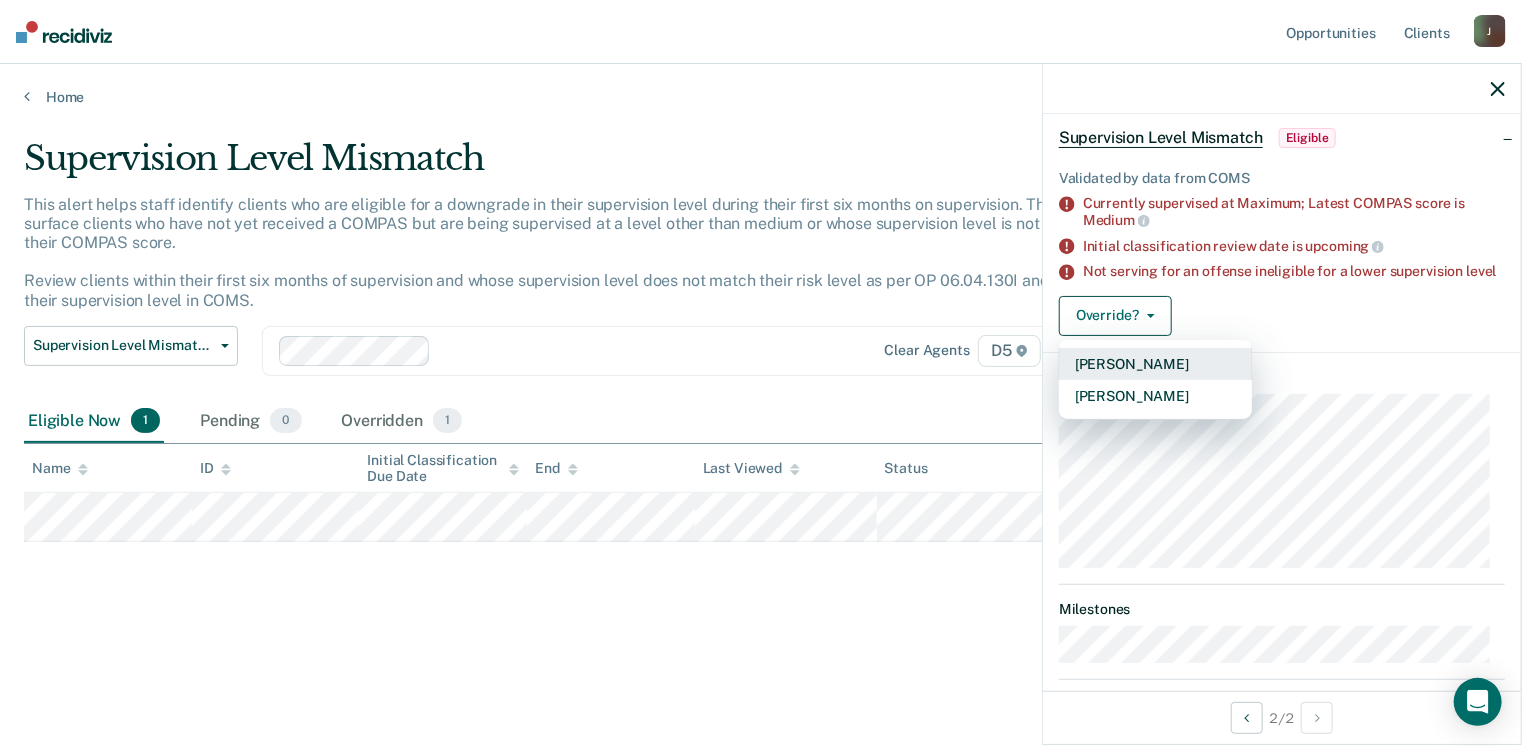 click on "[PERSON_NAME]" at bounding box center [1155, 364] 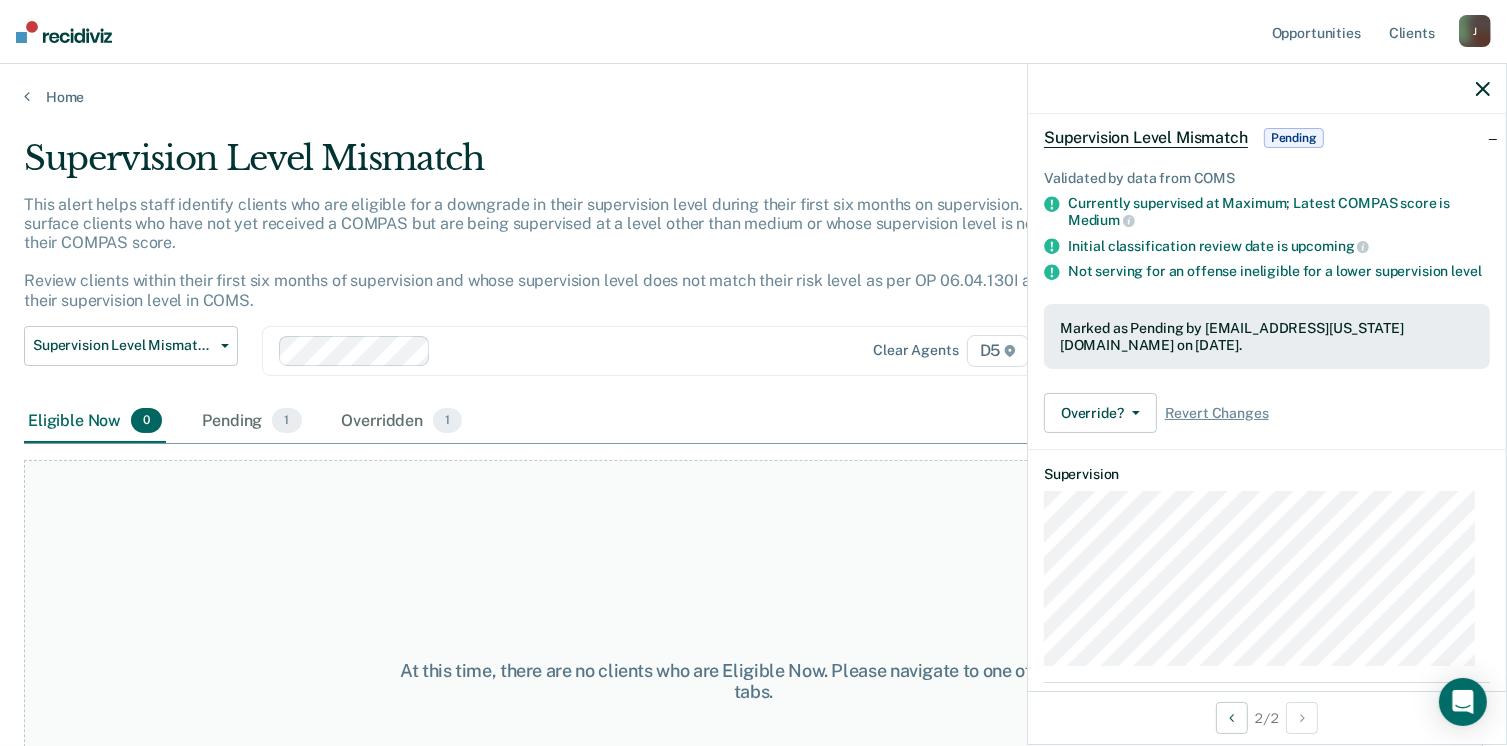 click 